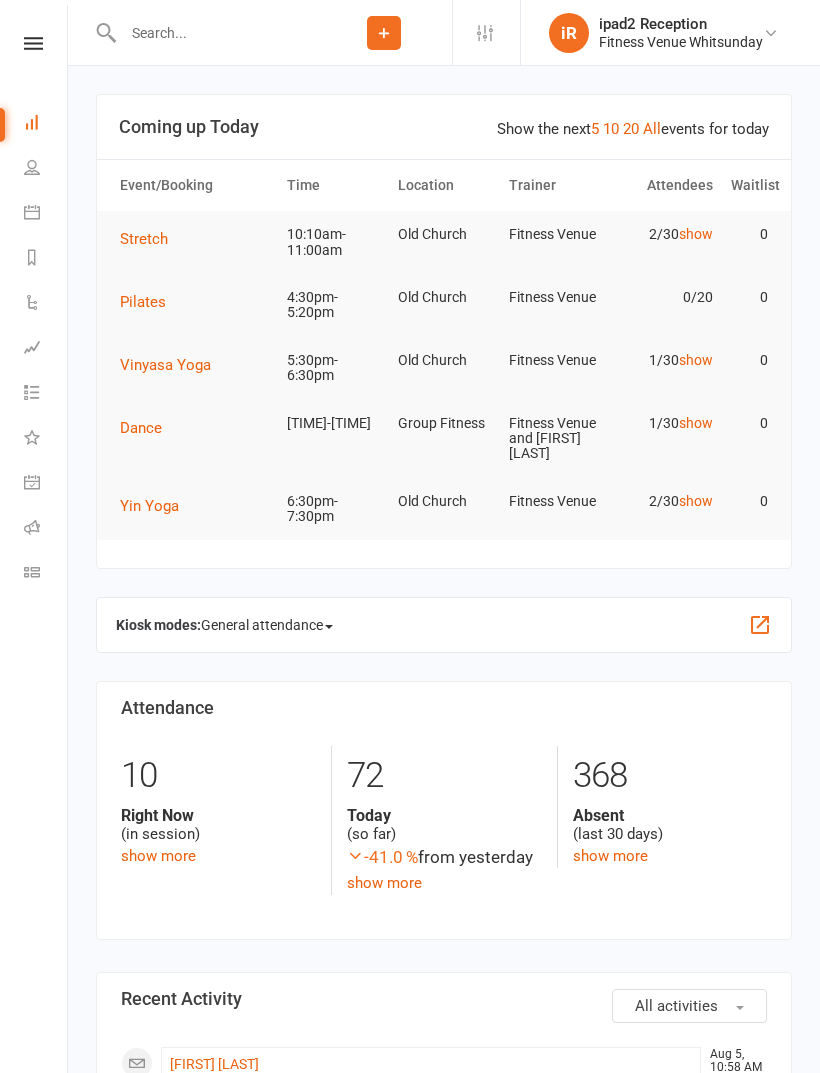 scroll, scrollTop: 0, scrollLeft: 0, axis: both 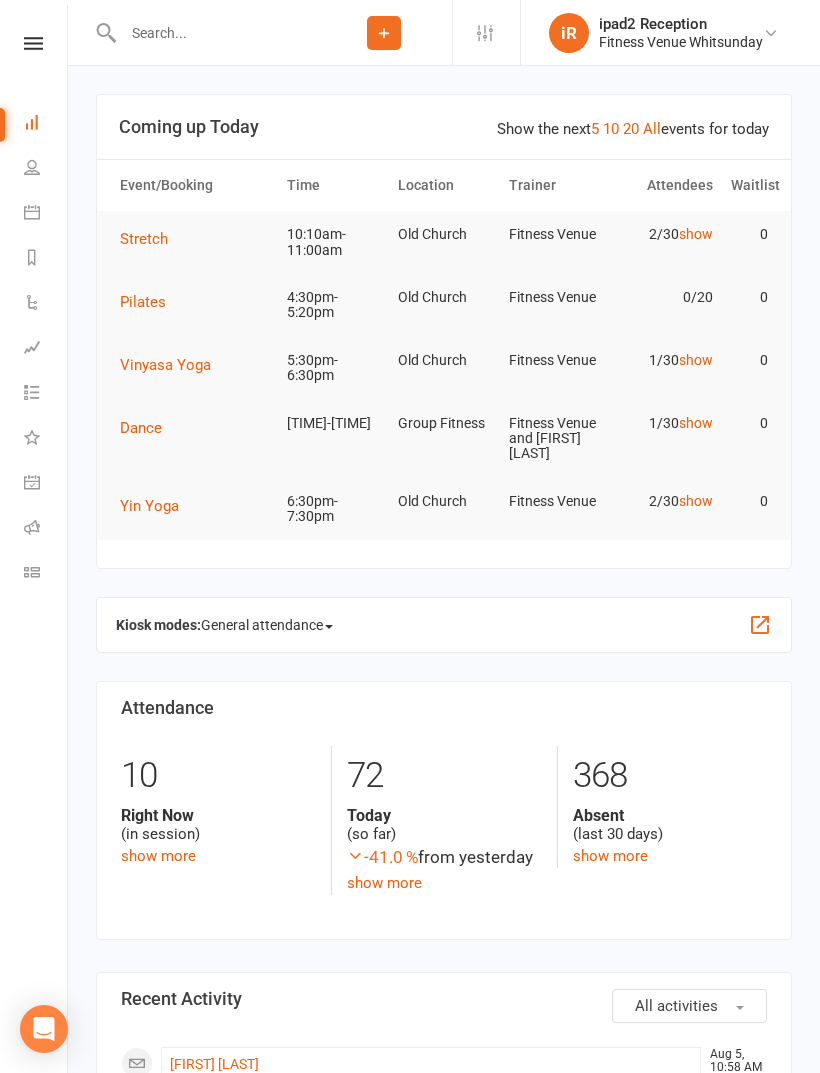 click at bounding box center [32, 212] 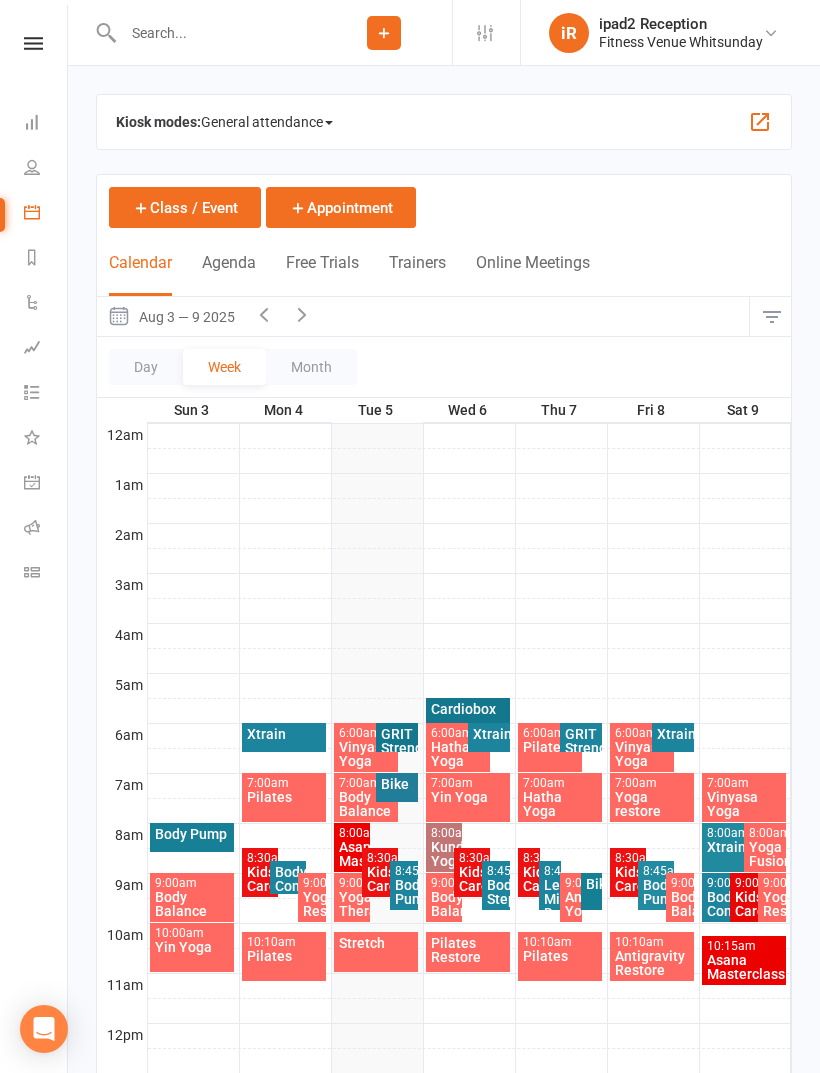 click at bounding box center (33, 43) 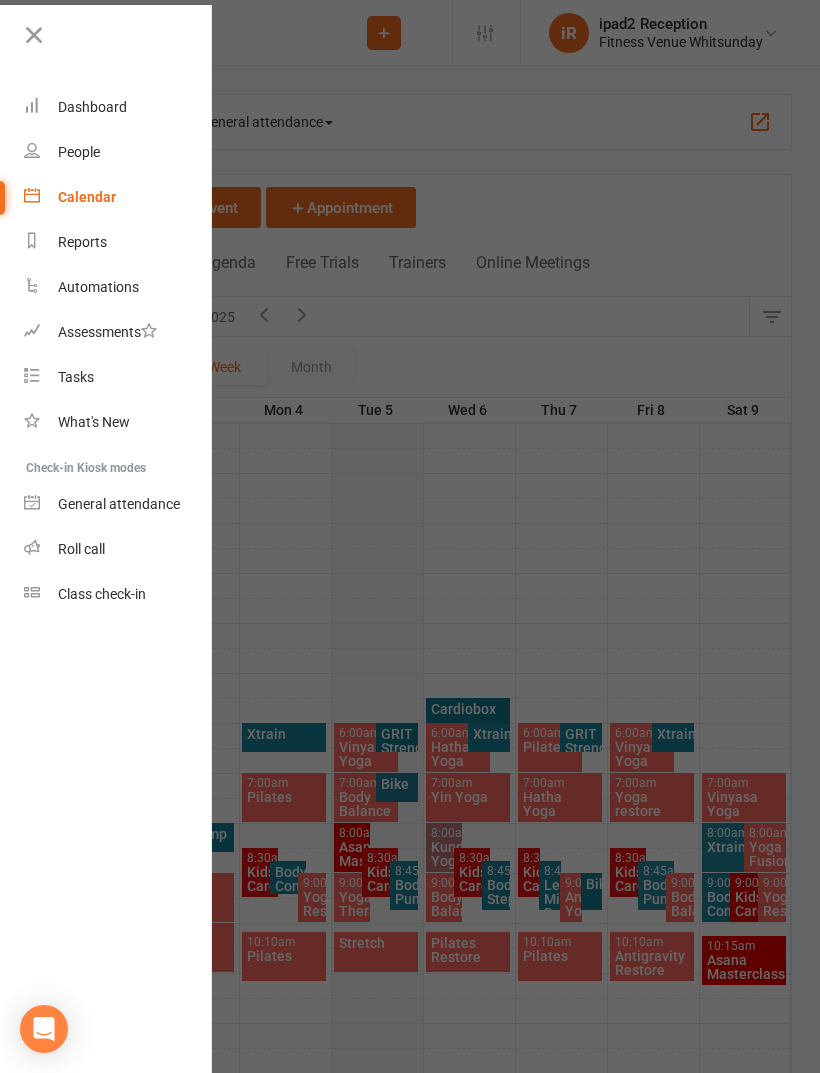 click at bounding box center (410, 536) 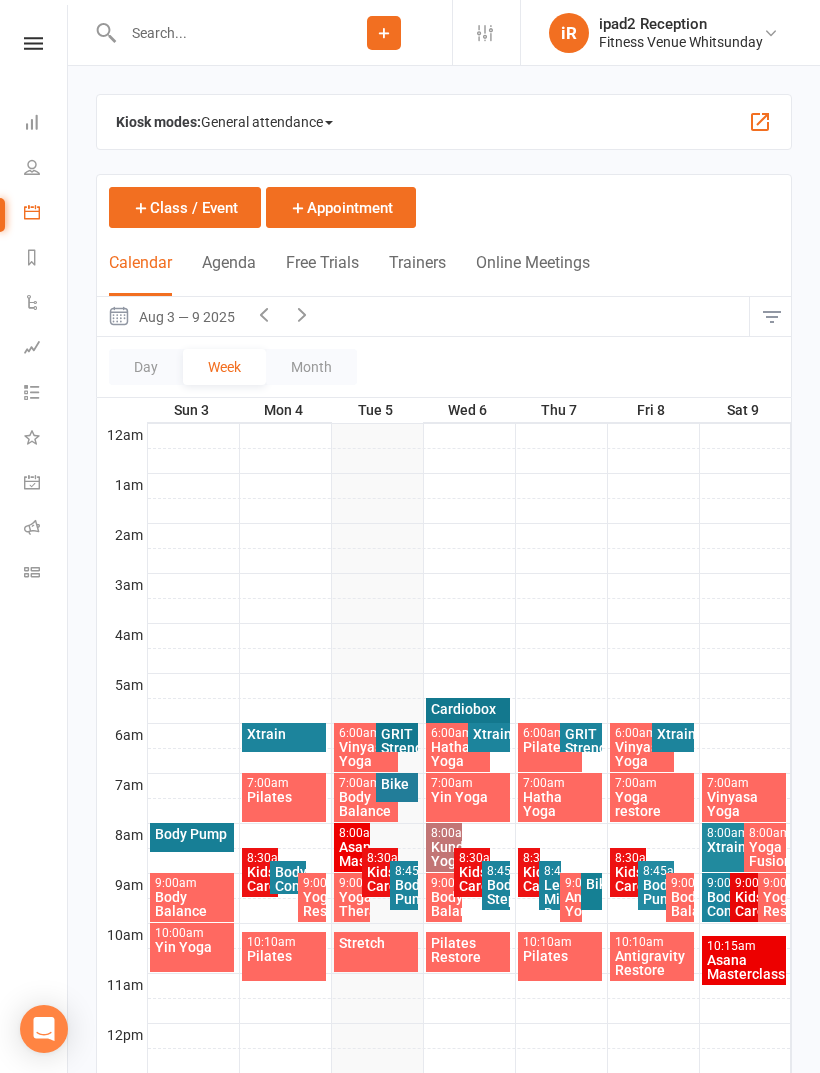 click on "General attendance" at bounding box center [267, 122] 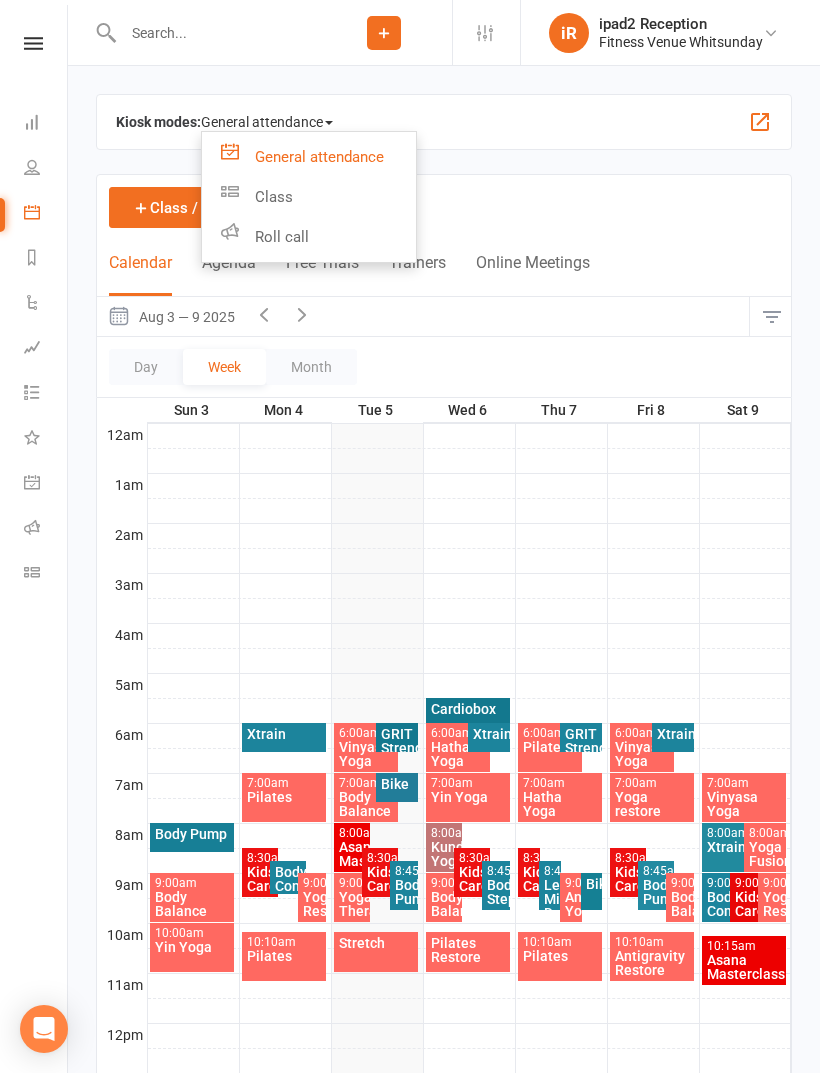 click on "Class" at bounding box center [309, 197] 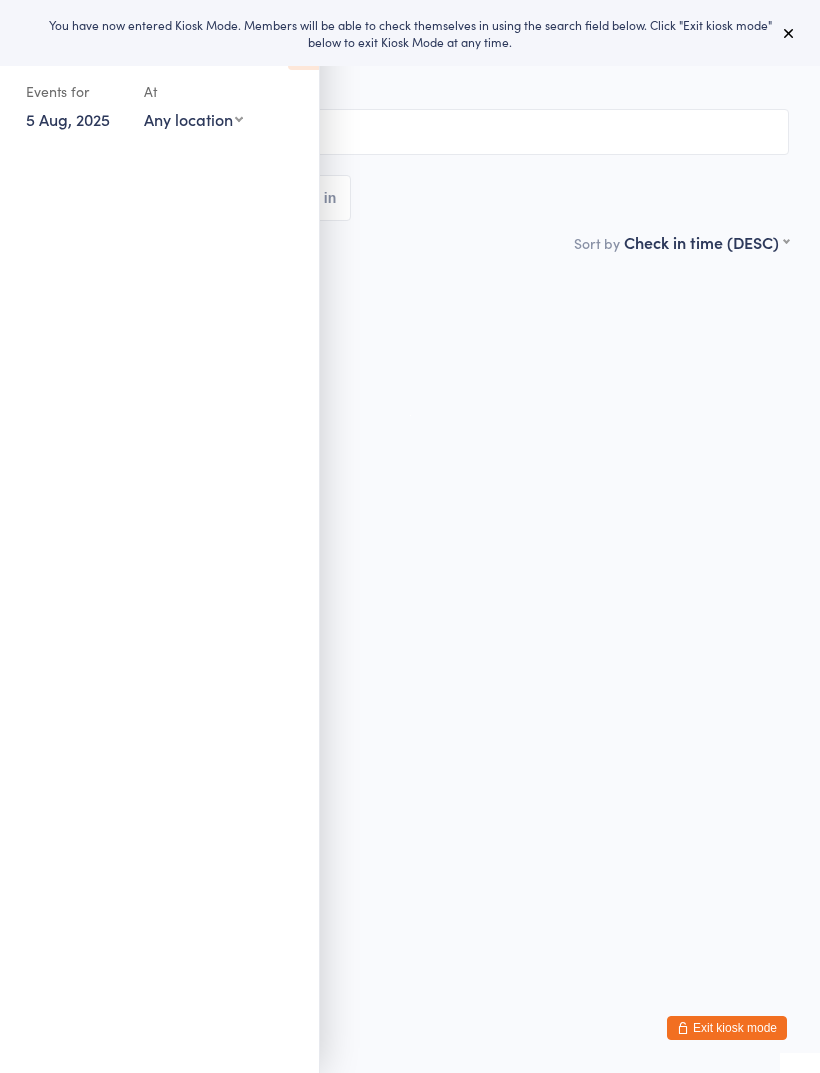 scroll, scrollTop: 0, scrollLeft: 0, axis: both 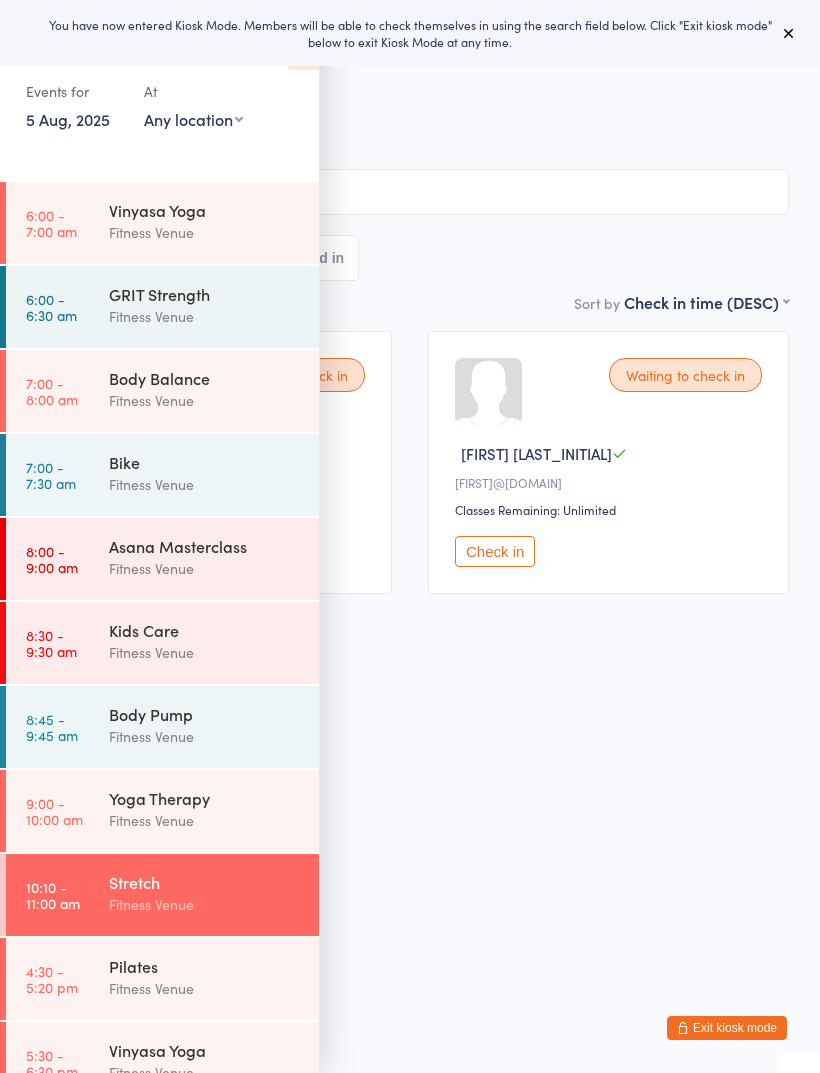 click at bounding box center (789, 33) 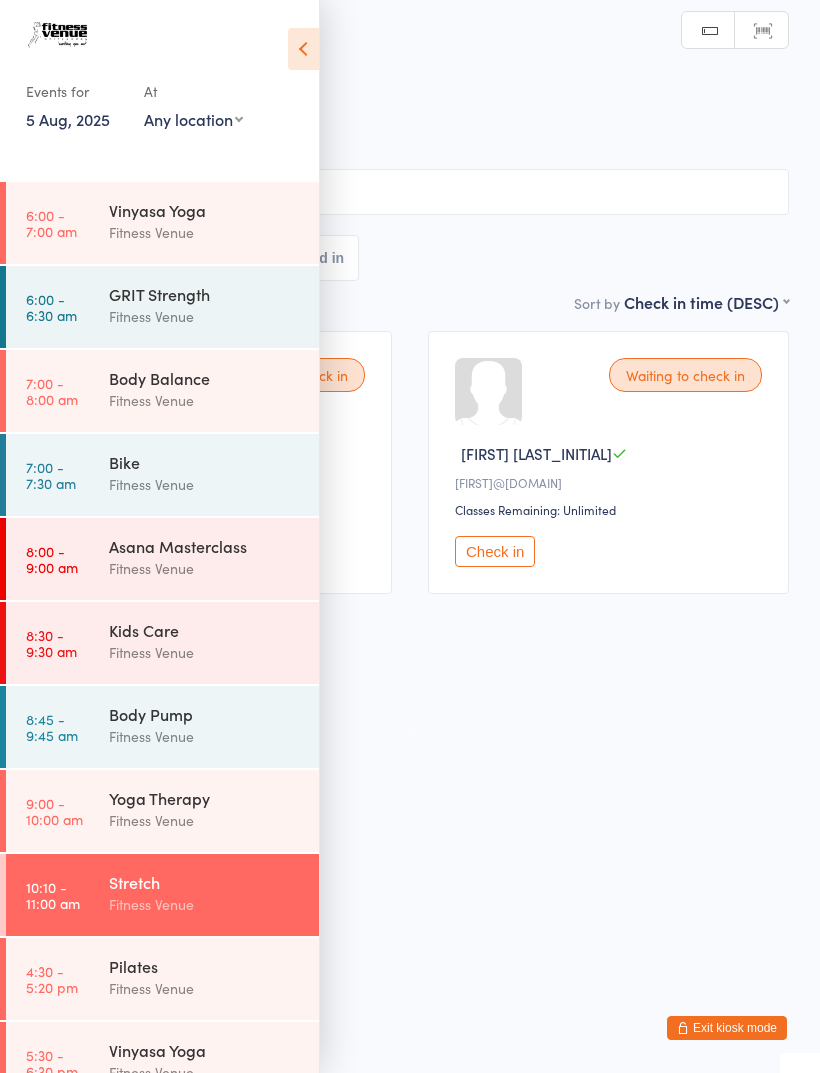 click at bounding box center [303, 49] 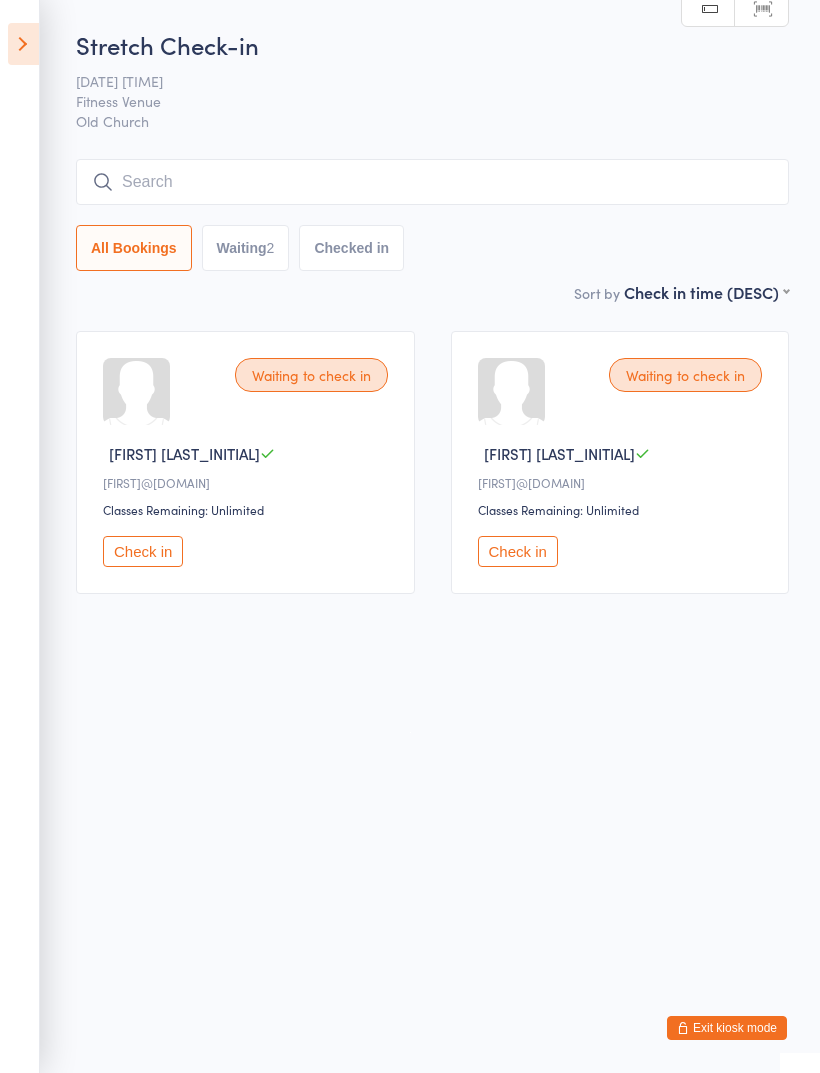 click at bounding box center [432, 182] 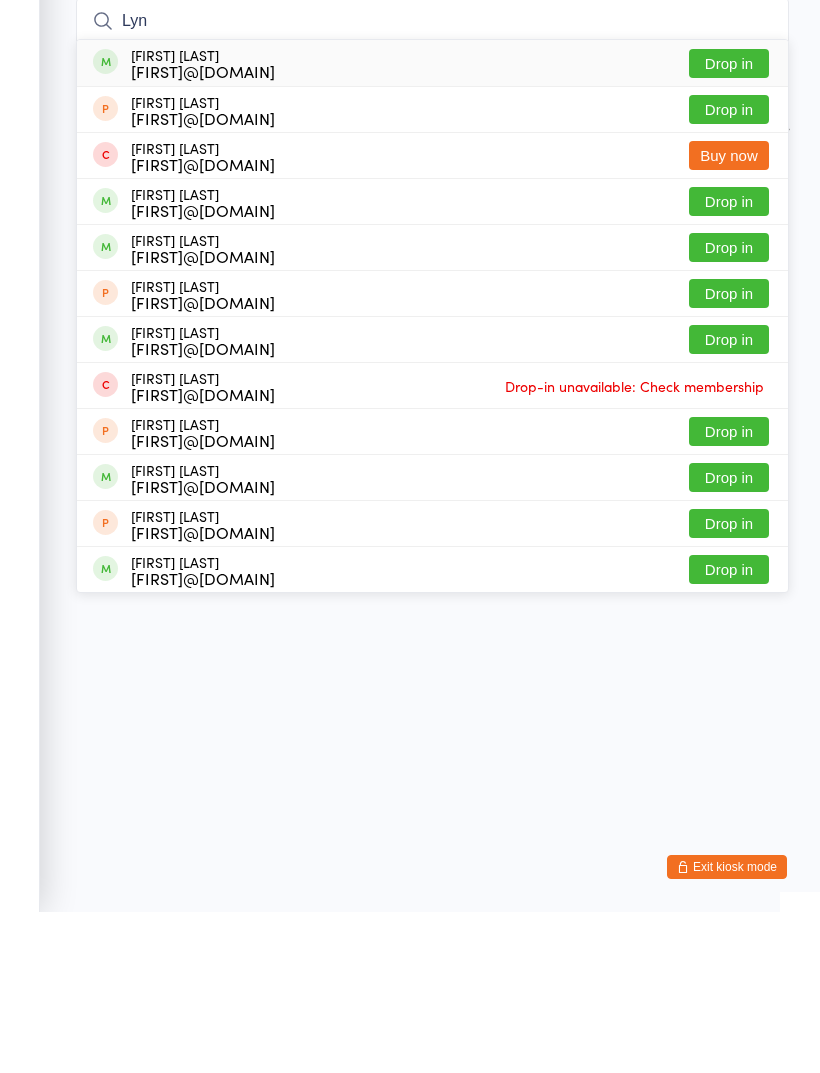 type on "Lyn" 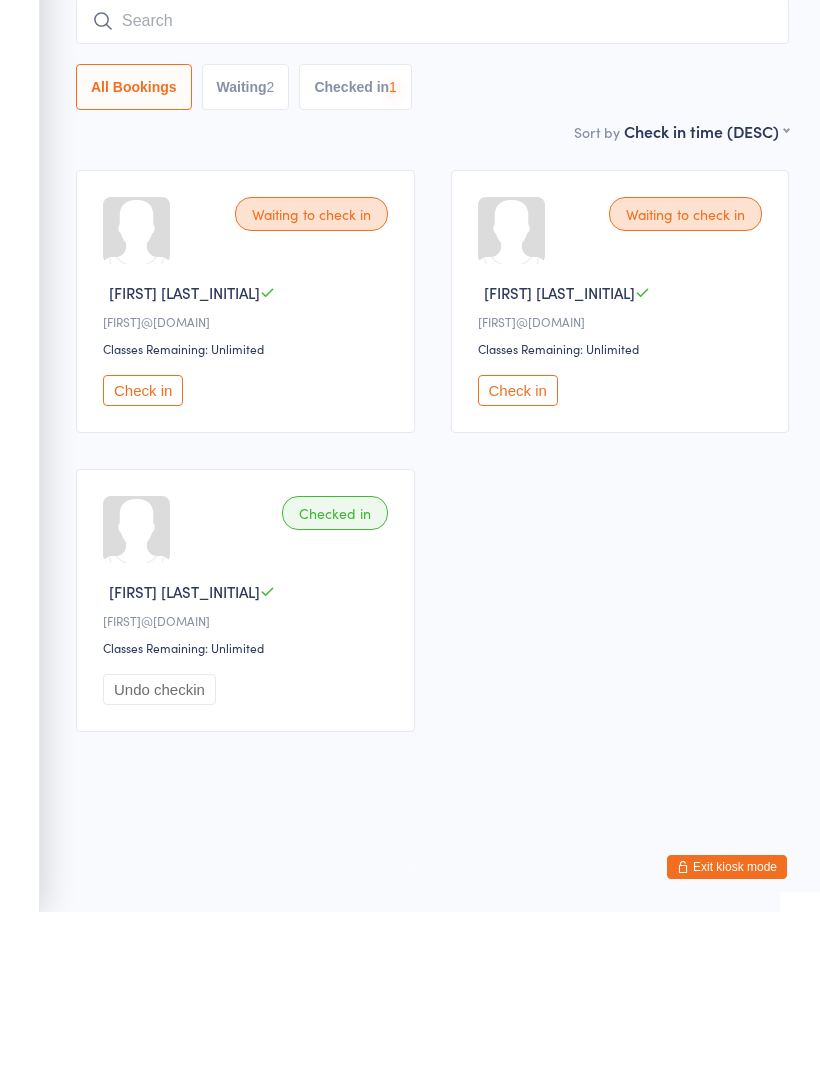click on "Check in" at bounding box center (143, 551) 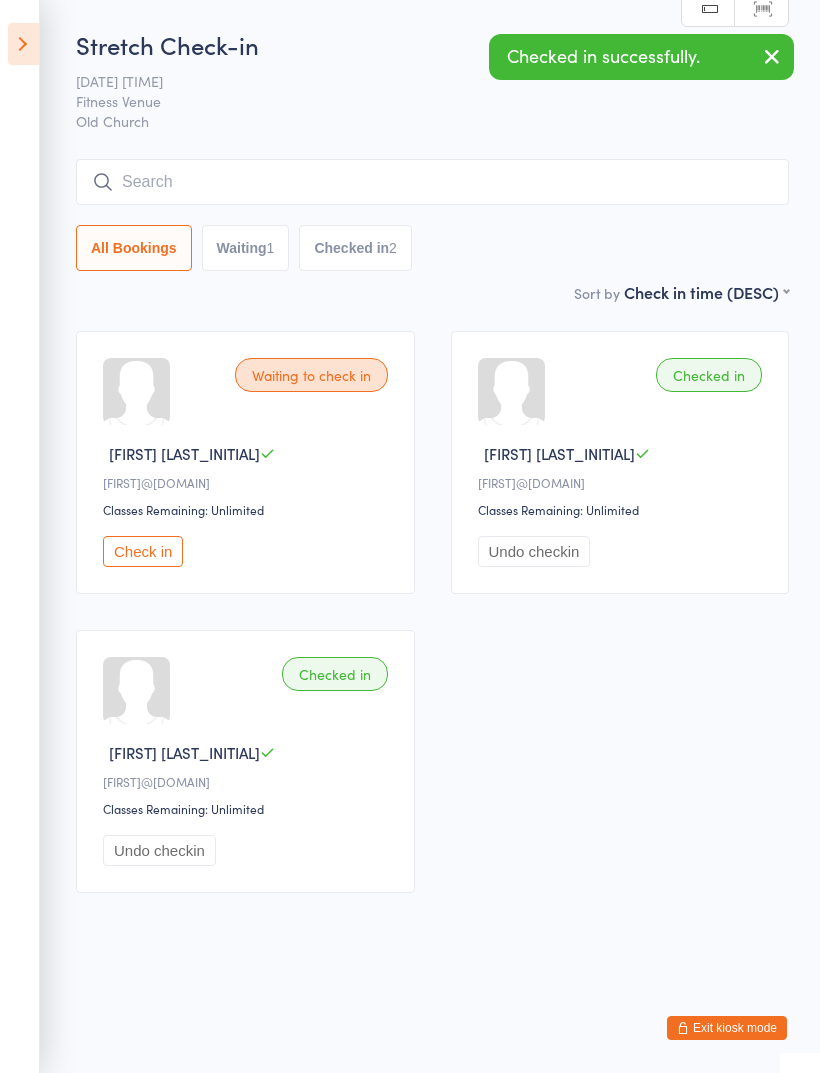 click on "Check in" at bounding box center [143, 551] 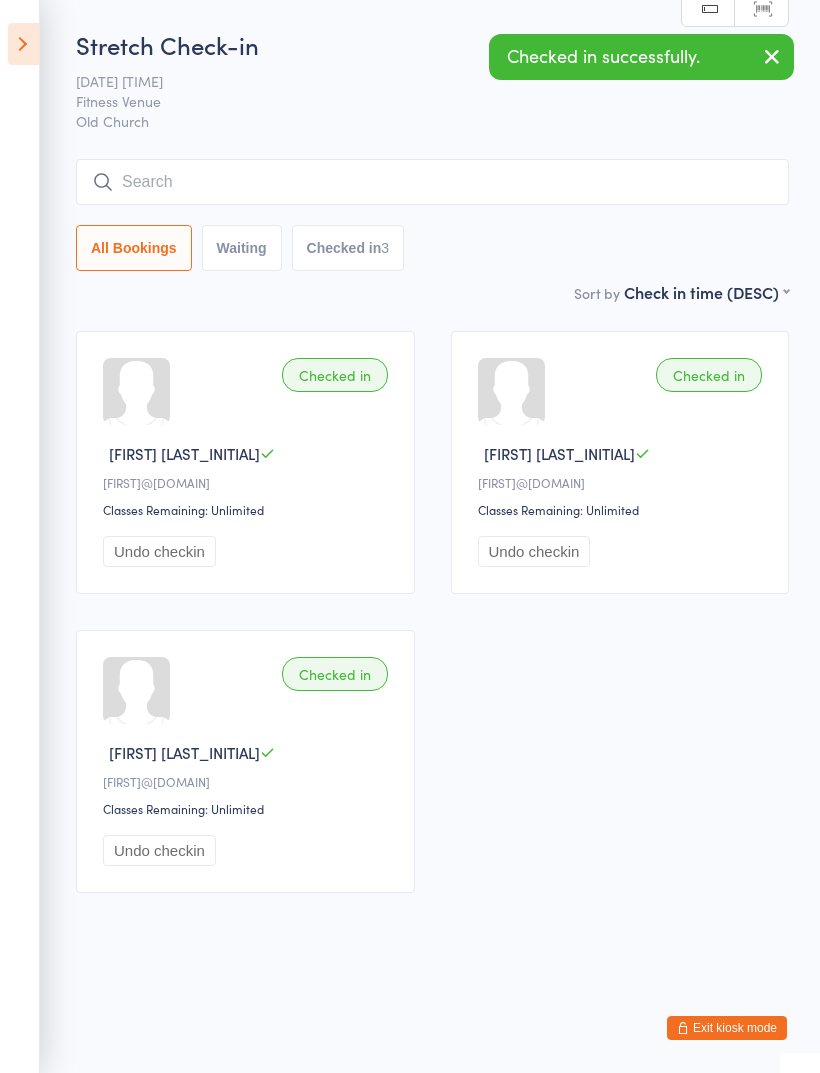 click at bounding box center [432, 182] 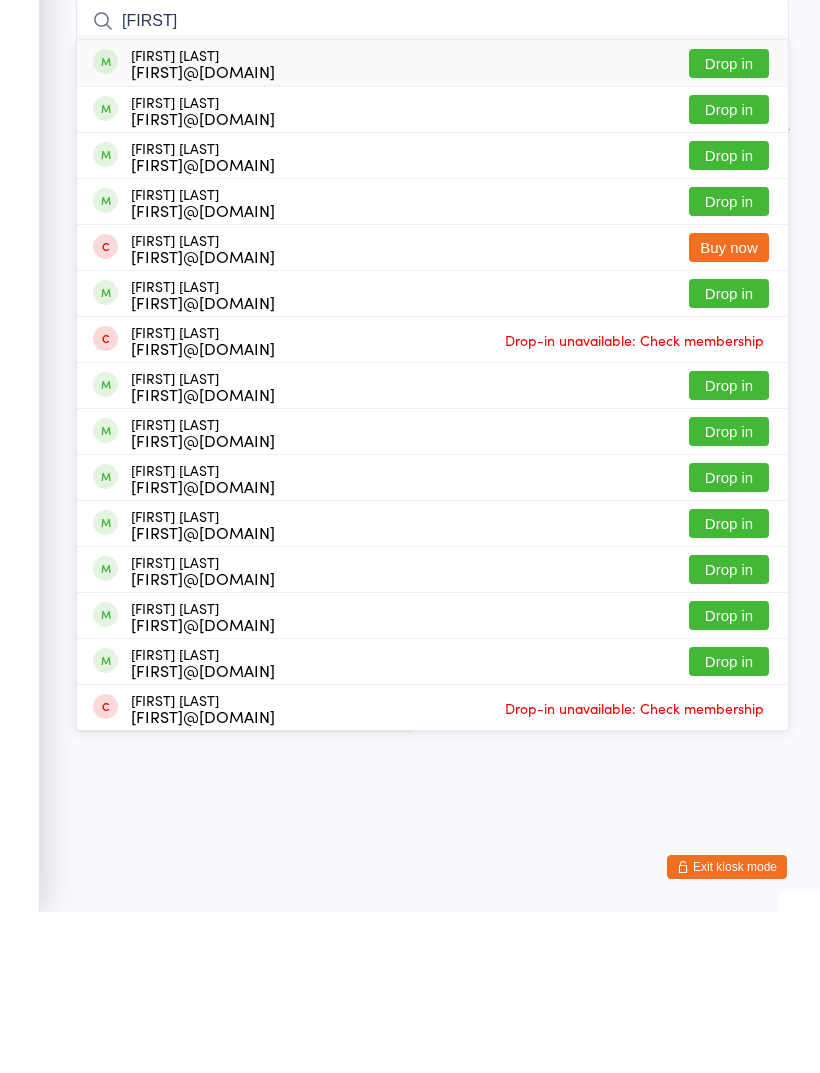 type on "[FIRST]" 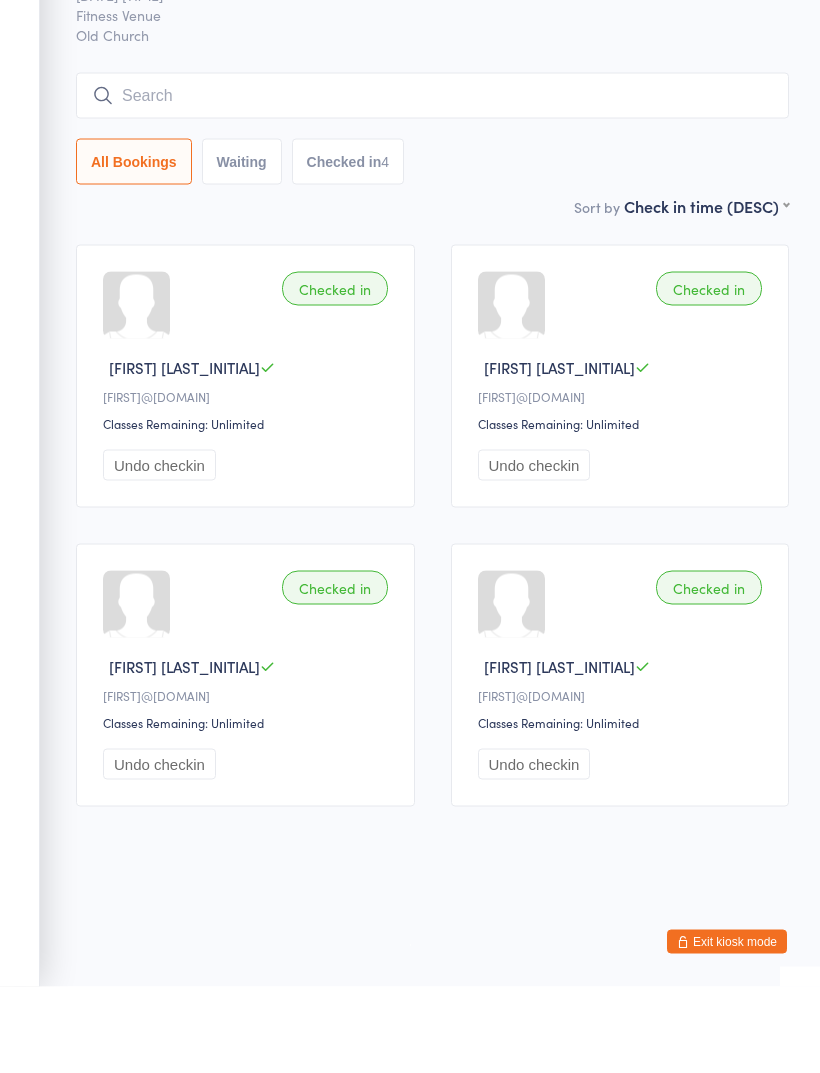 click at bounding box center [432, 182] 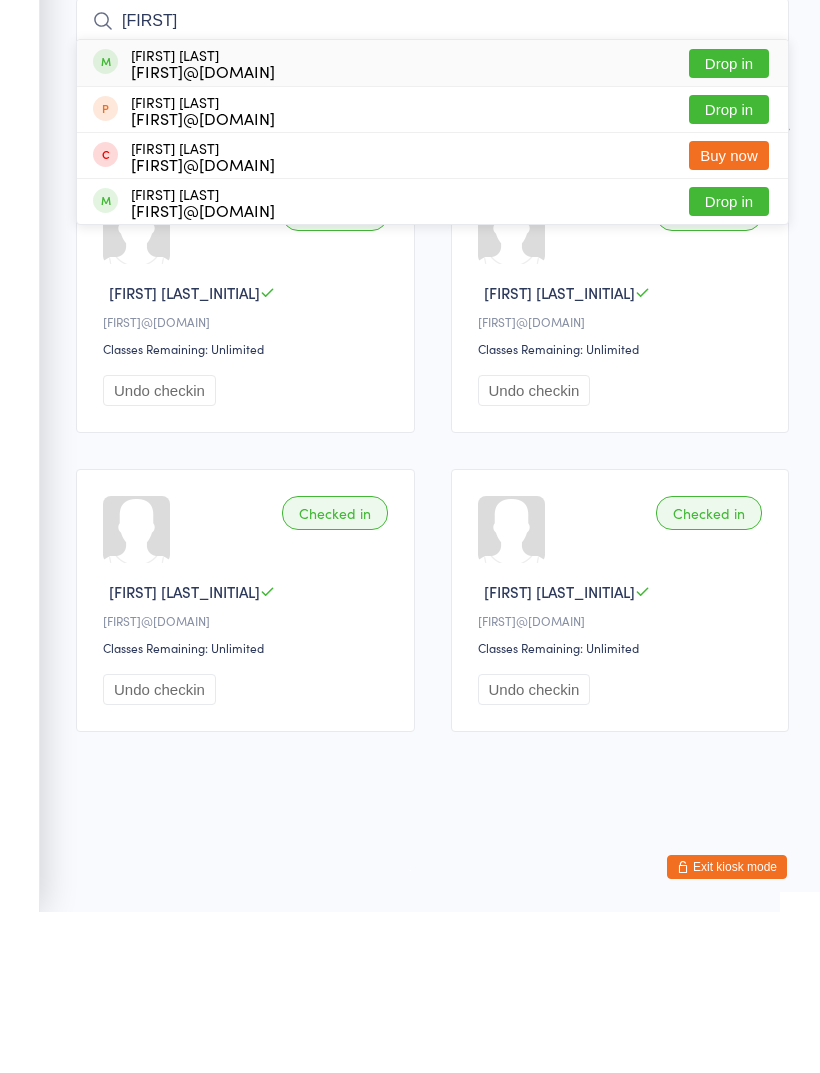 type on "[FIRST]" 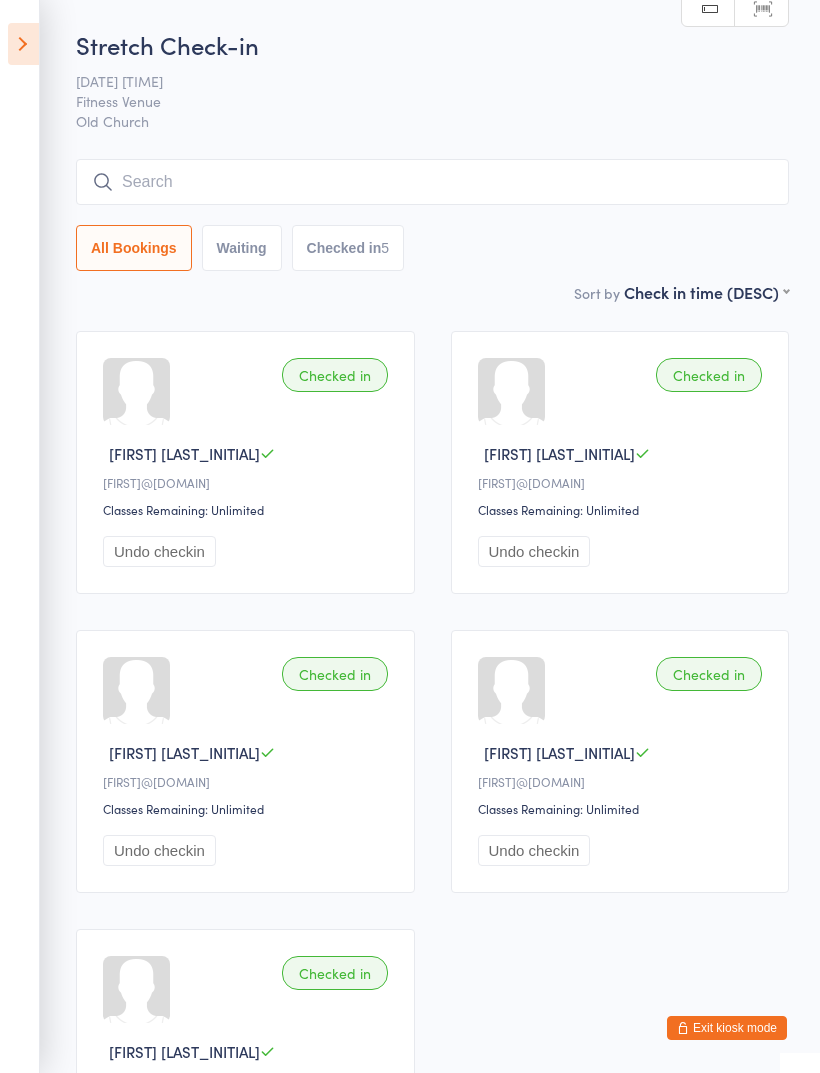 click at bounding box center (432, 182) 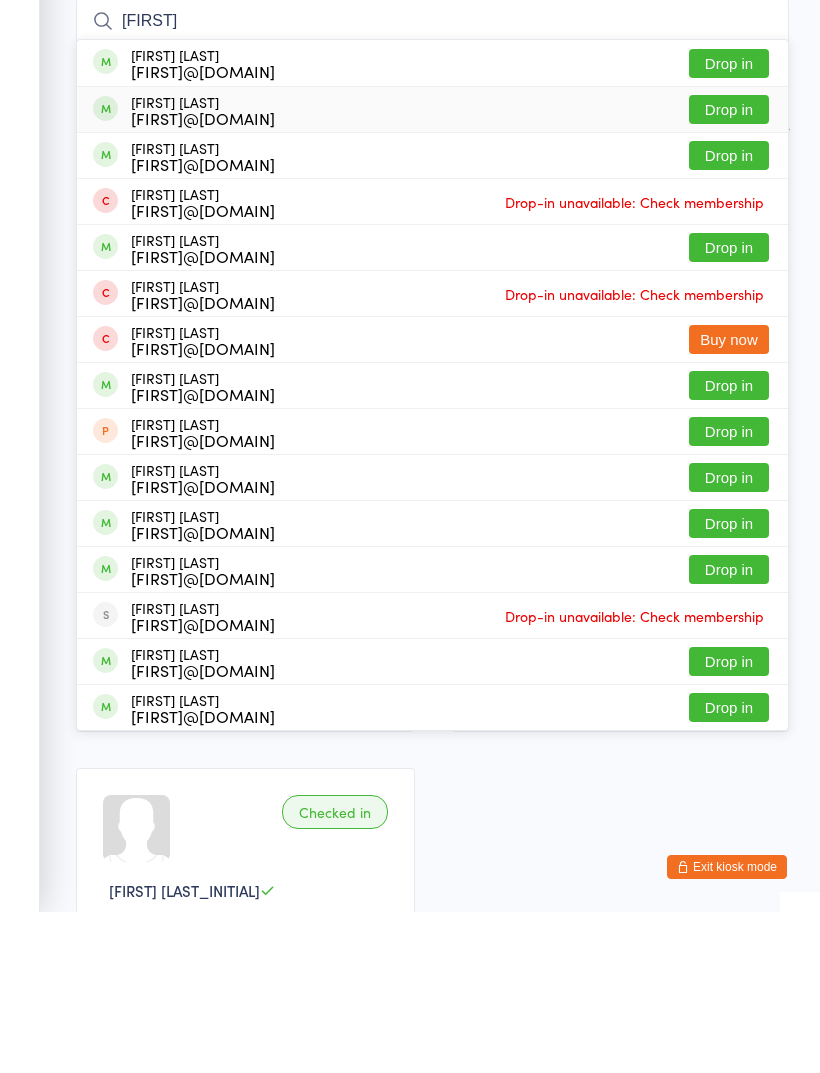 type on "[FIRST]" 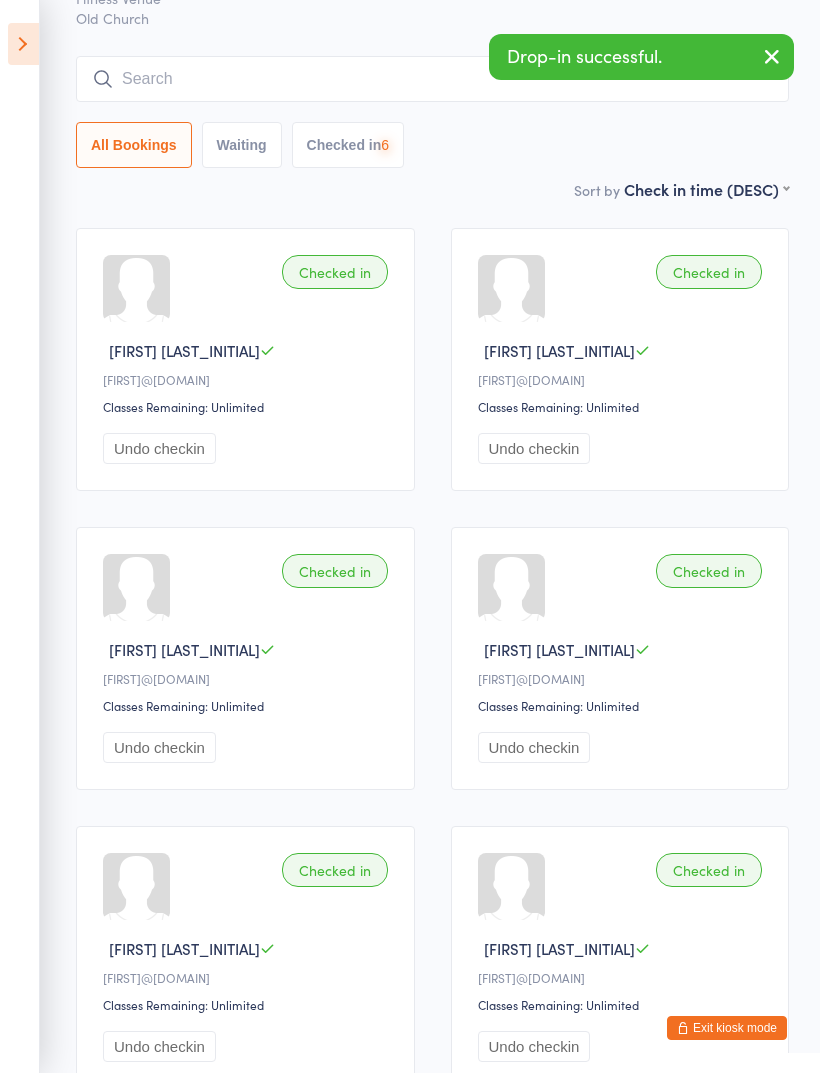 scroll, scrollTop: 100, scrollLeft: 0, axis: vertical 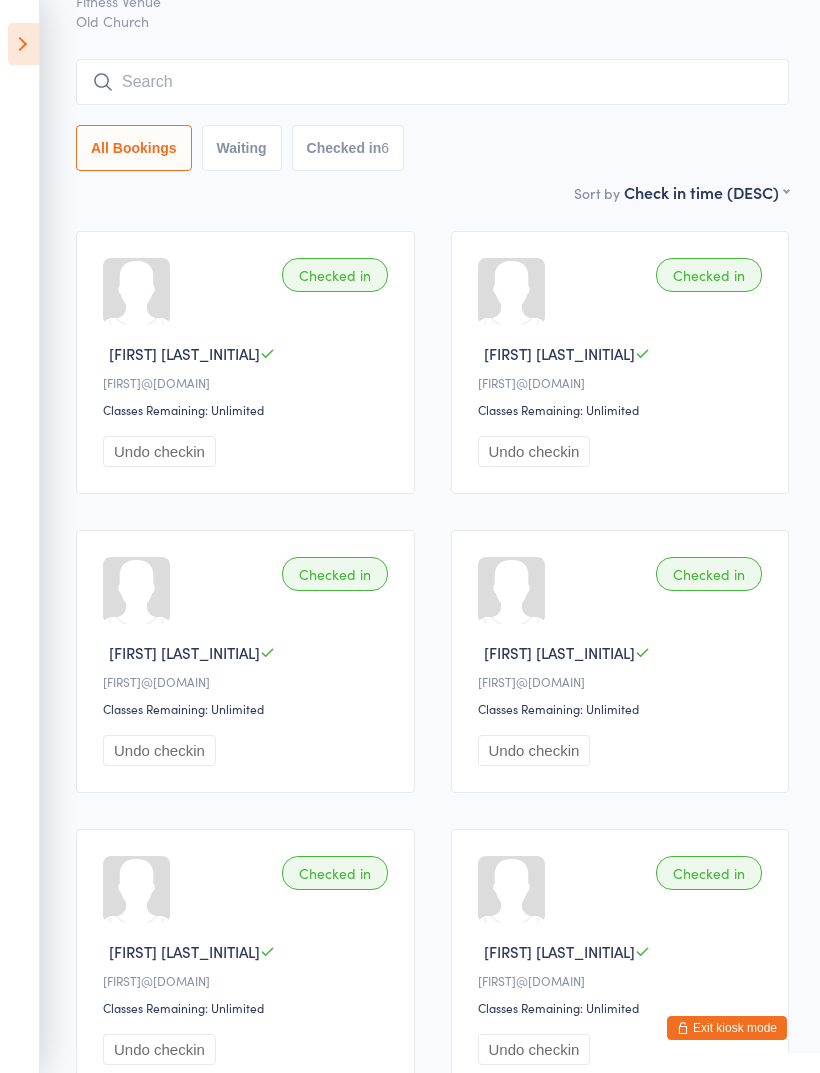 click at bounding box center (432, 82) 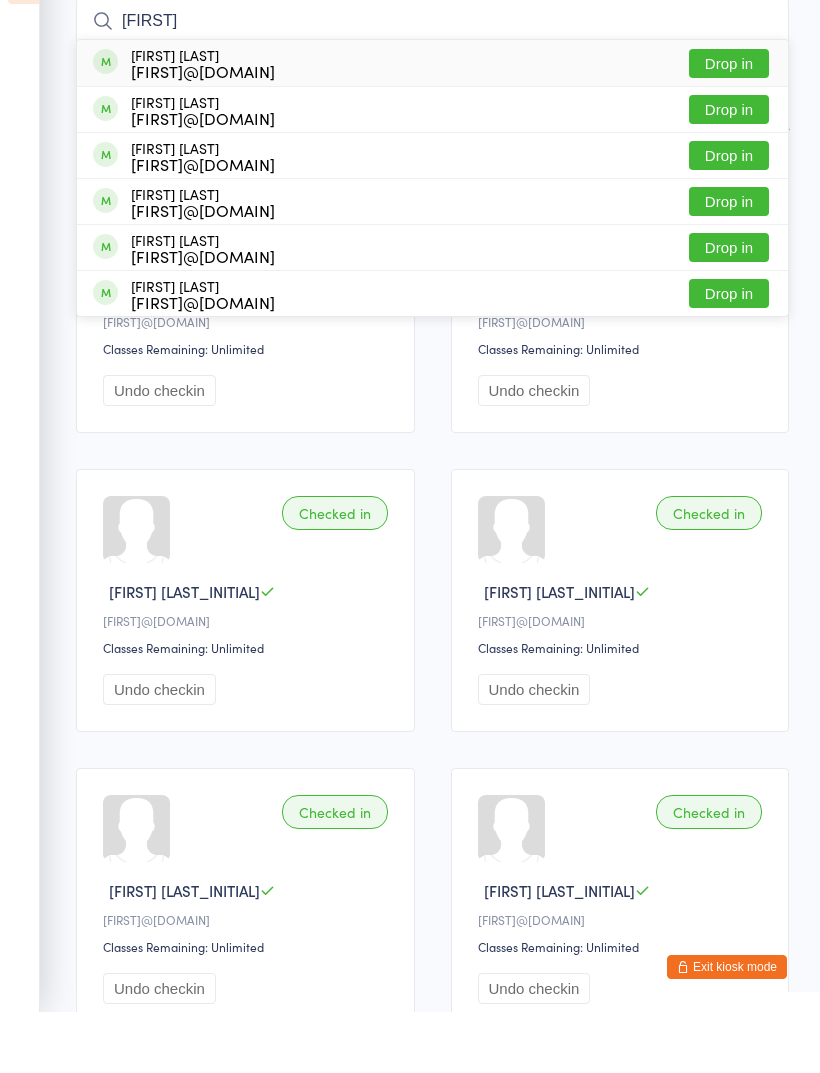 type on "[FIRST]" 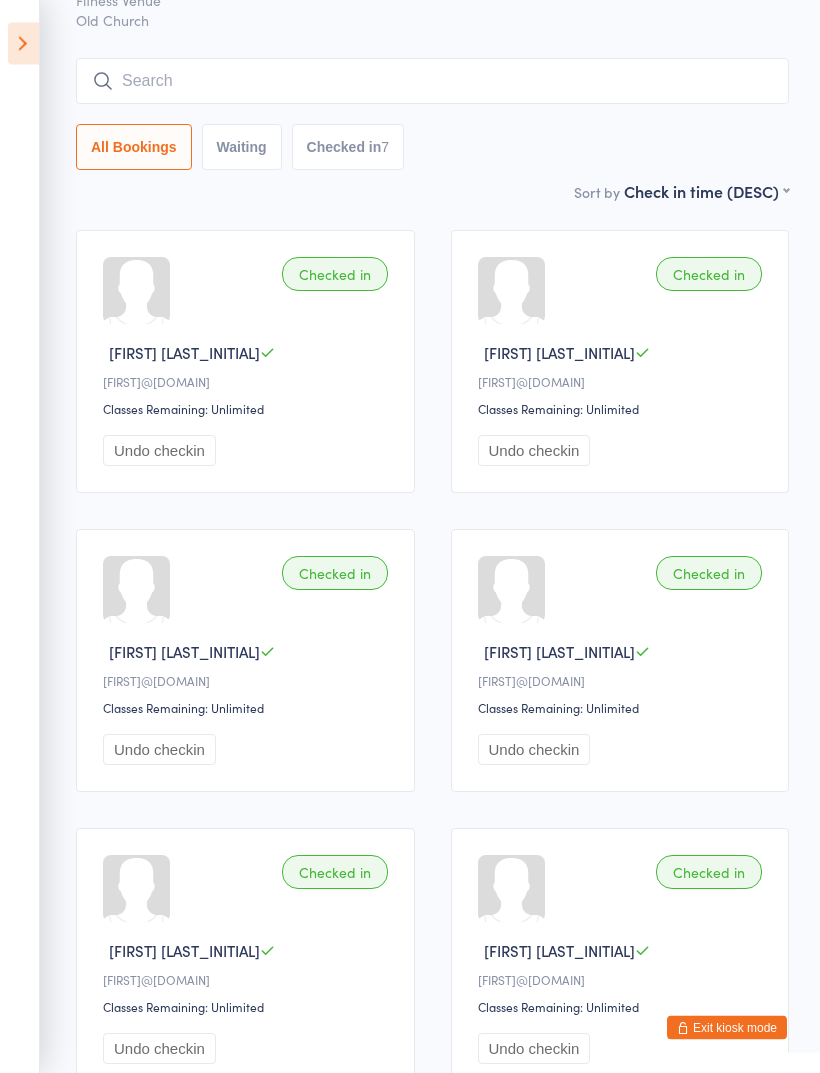 scroll, scrollTop: 91, scrollLeft: 0, axis: vertical 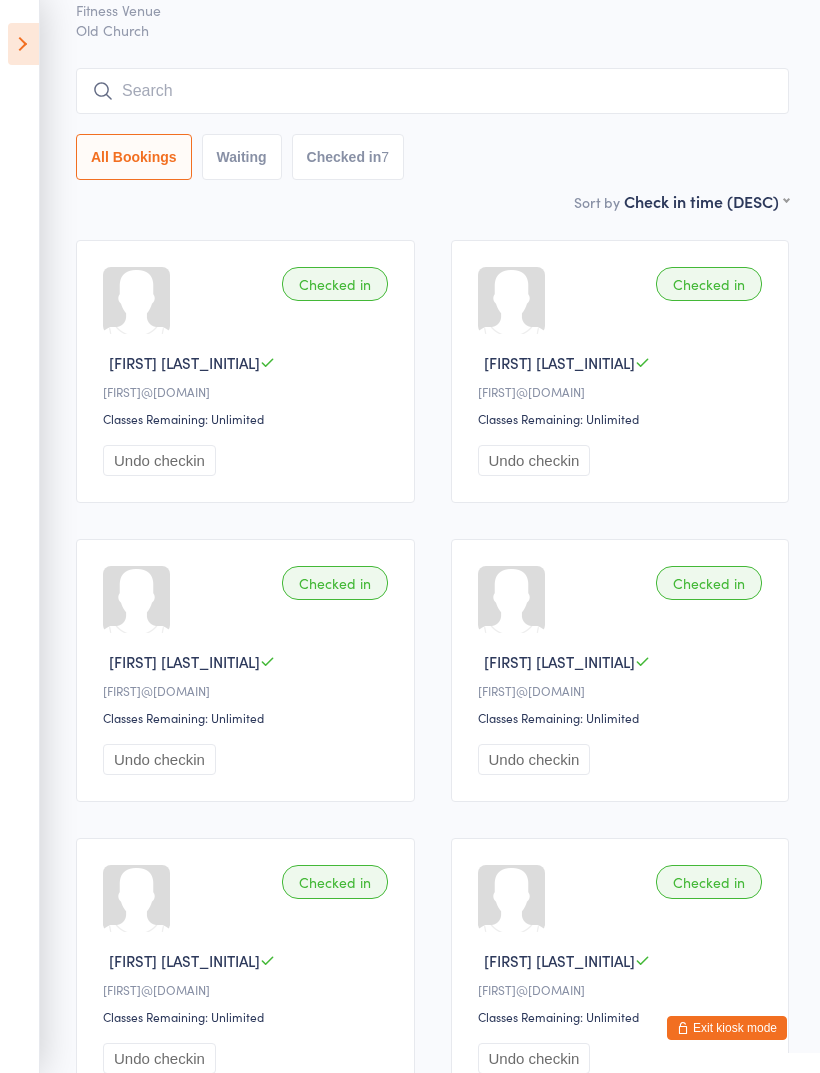 click at bounding box center (432, 91) 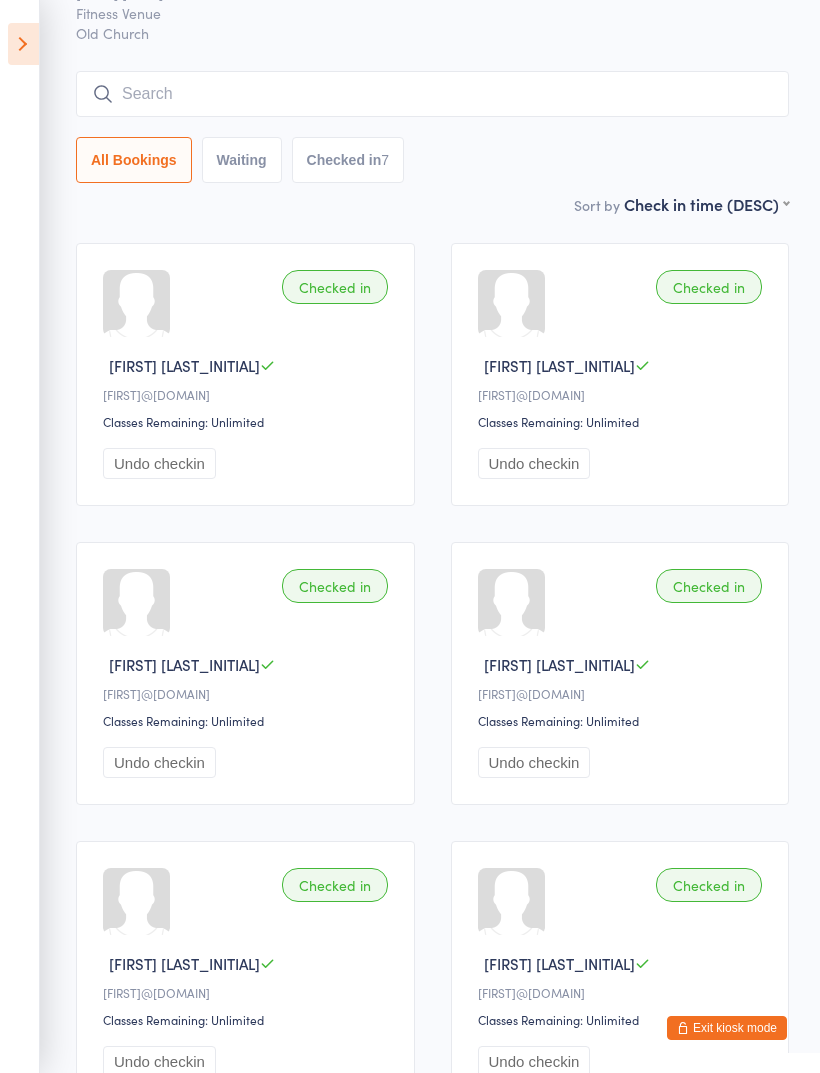 click at bounding box center [432, 94] 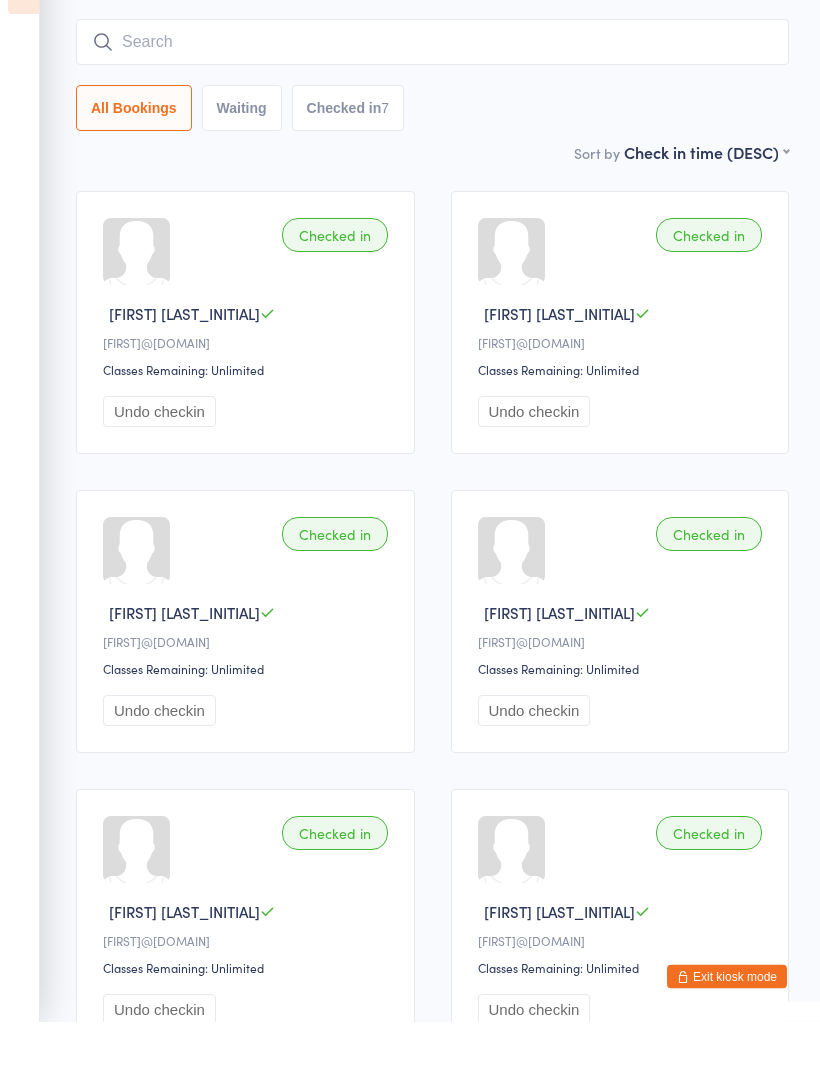 scroll, scrollTop: 72, scrollLeft: 0, axis: vertical 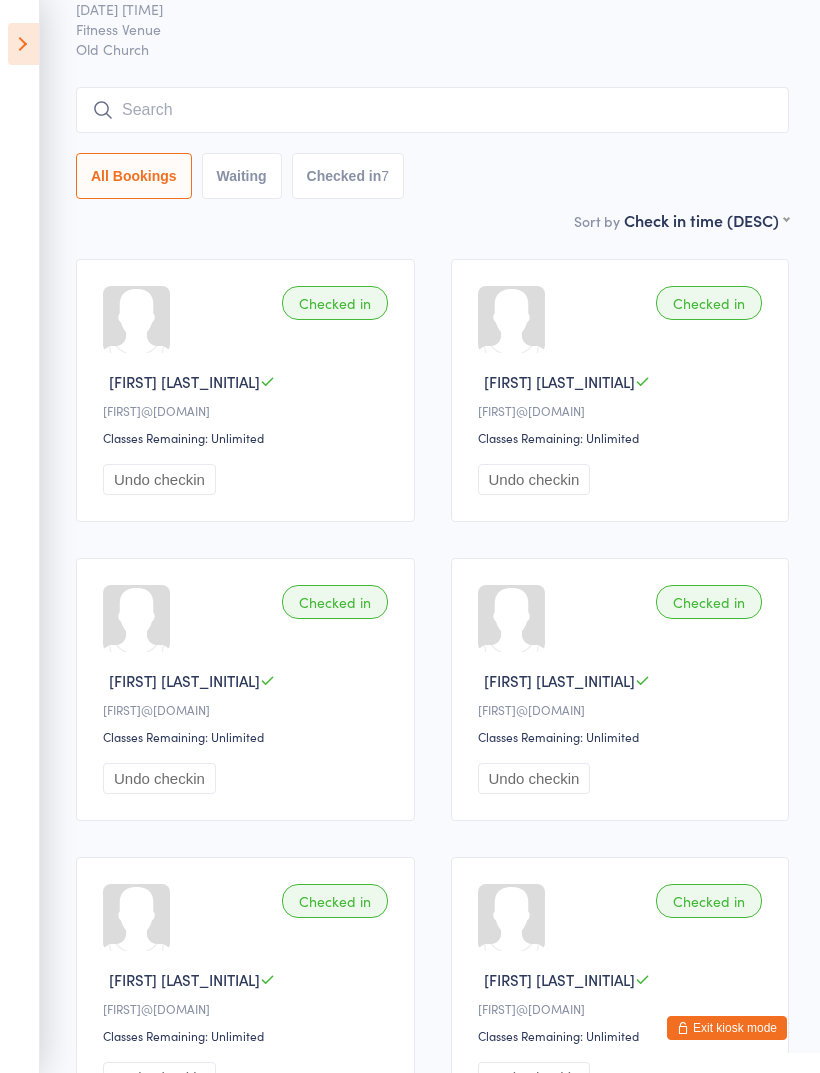 click at bounding box center [432, 110] 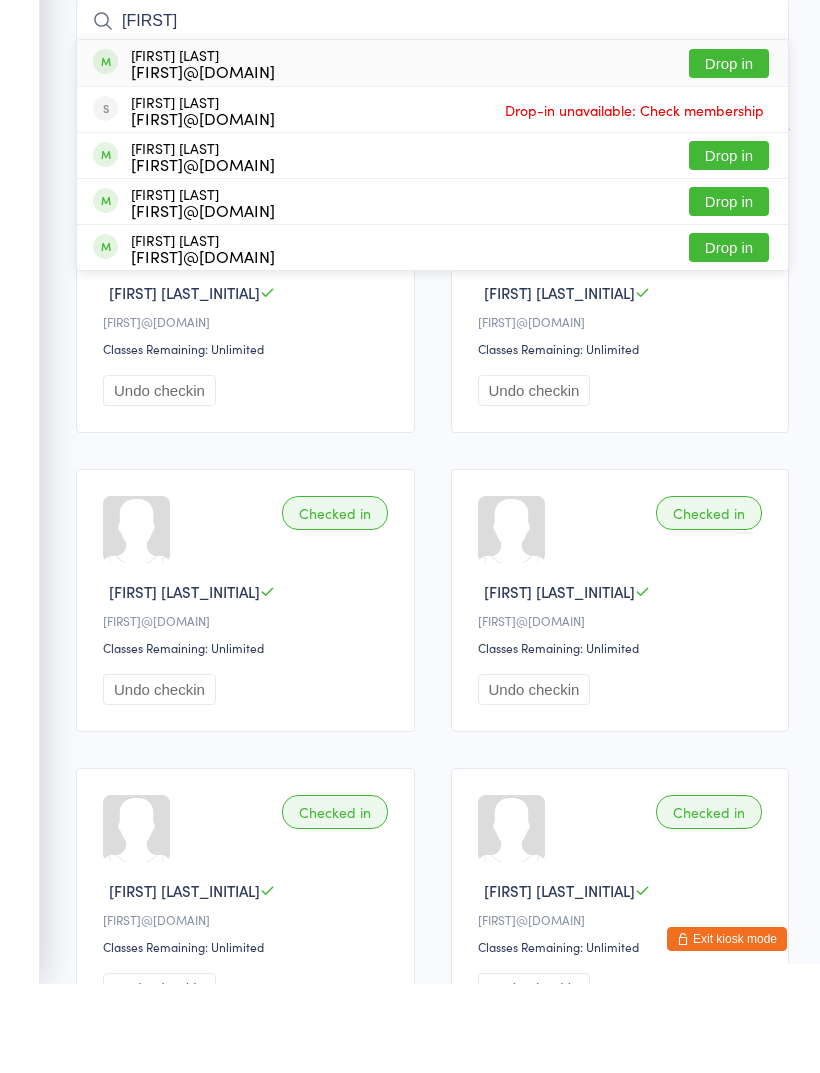 type on "[FIRST]" 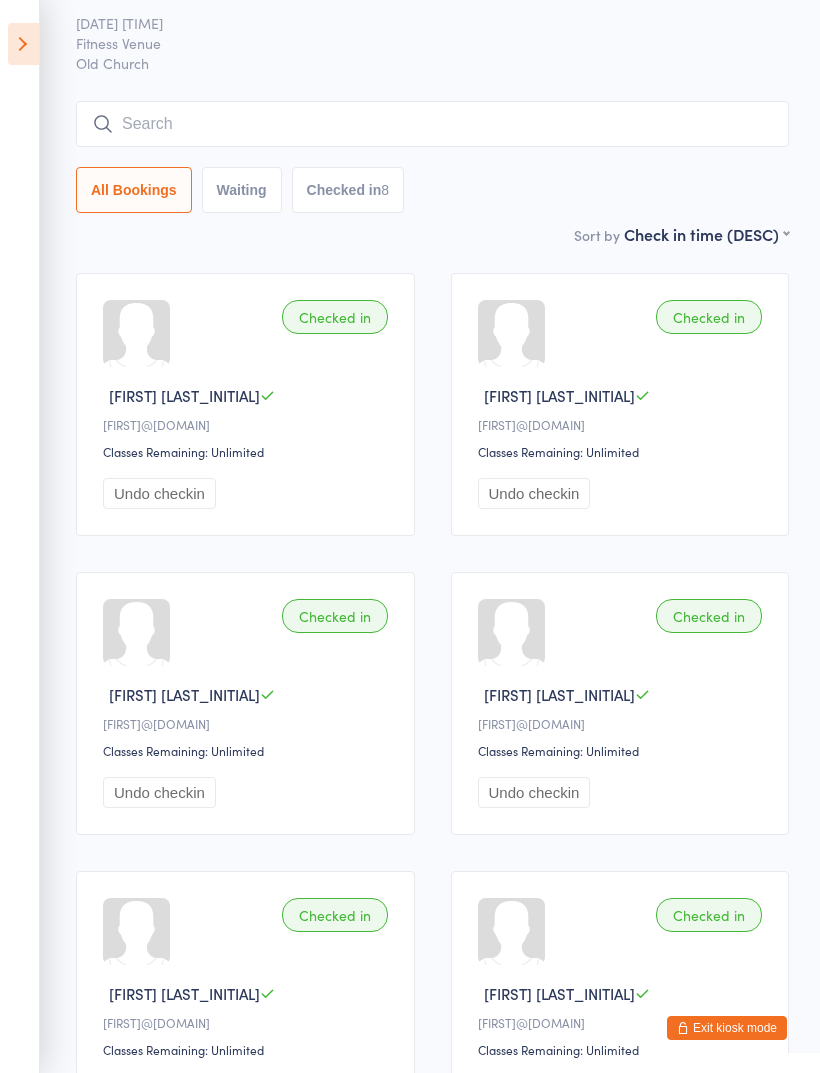 scroll, scrollTop: 0, scrollLeft: 0, axis: both 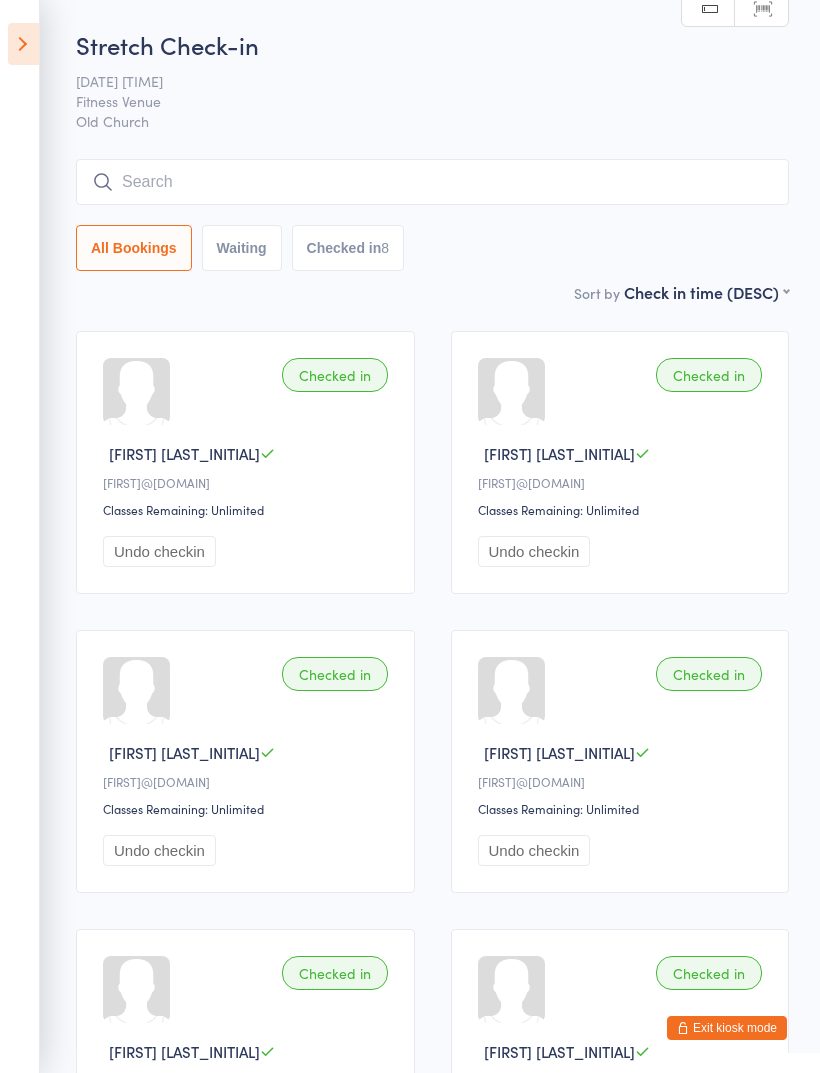 click at bounding box center (432, 182) 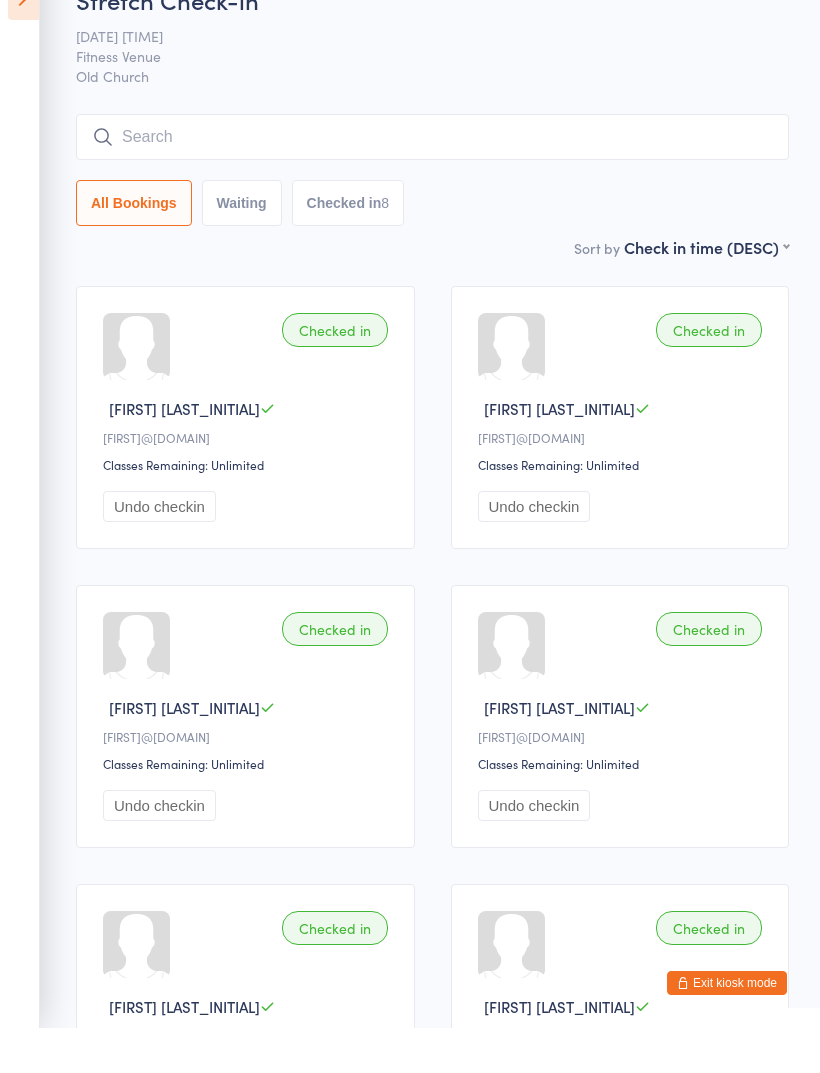 click at bounding box center [432, 182] 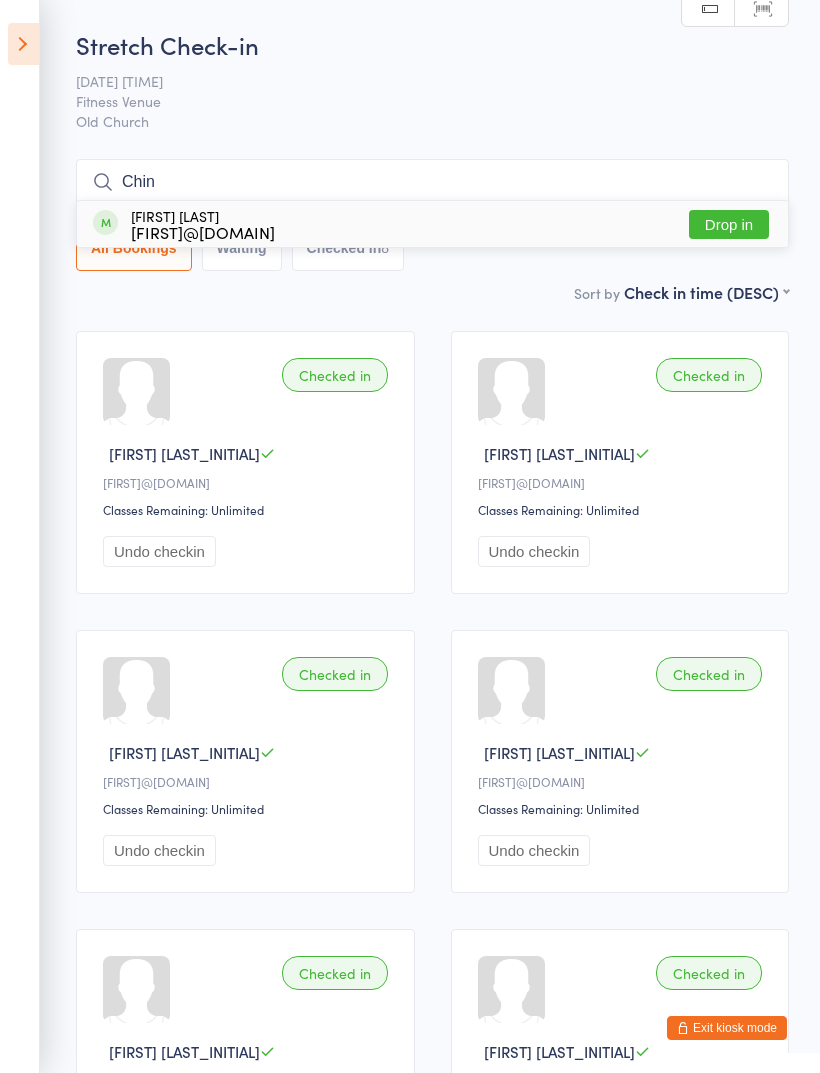 click on "[DATE] [TIME] [COMPANY] [LOCATION] [LOCATION] [FIRST] [LAST] [FIRST] [LAST_INITIAL] [EMAIL] [CLASSES_REMAINING] [UNDO_CHECKIN] [CHECKED_IN] [FIRST] [LAST] [EMAIL] [CLASSES_REMAINING] [UNDO_CHECKIN] [CHECKED_IN] [FIRST] [LAST] [EMAIL] [CLASSES_REMAINING] [UNDO_CHECKIN] [CHECKED_IN] [FIRST] [LAST] [EMAIL] [CLASSES_REMAINING] [UNDO_CHECKIN] [CHECKED_IN] [FIRST] [LAST] [EMAIL] [CLASSES_REMAINING] [UNDO_CHECKIN] [CHECKED_IN] [FIRST] [LAST] [EMAIL] [CLASSES_REMAINING] [UNDO_CHECKIN] [CHECKED_IN] [FIRST] [LAST] [EMAIL] [CLASSES_REMAINING] [UNDO_CHECKIN] [CHECKED_IN] [FIRST] [LAST] [EMAIL] [CLASSES_REMAINING] [UNDO_CHECKIN] [CHECKED_IN] [FIRST] [LAST] [EMAIL] [CLASSES_REMAINING] [UNDO_CHECKIN] [CHECKED_IN]" at bounding box center [410, 768] 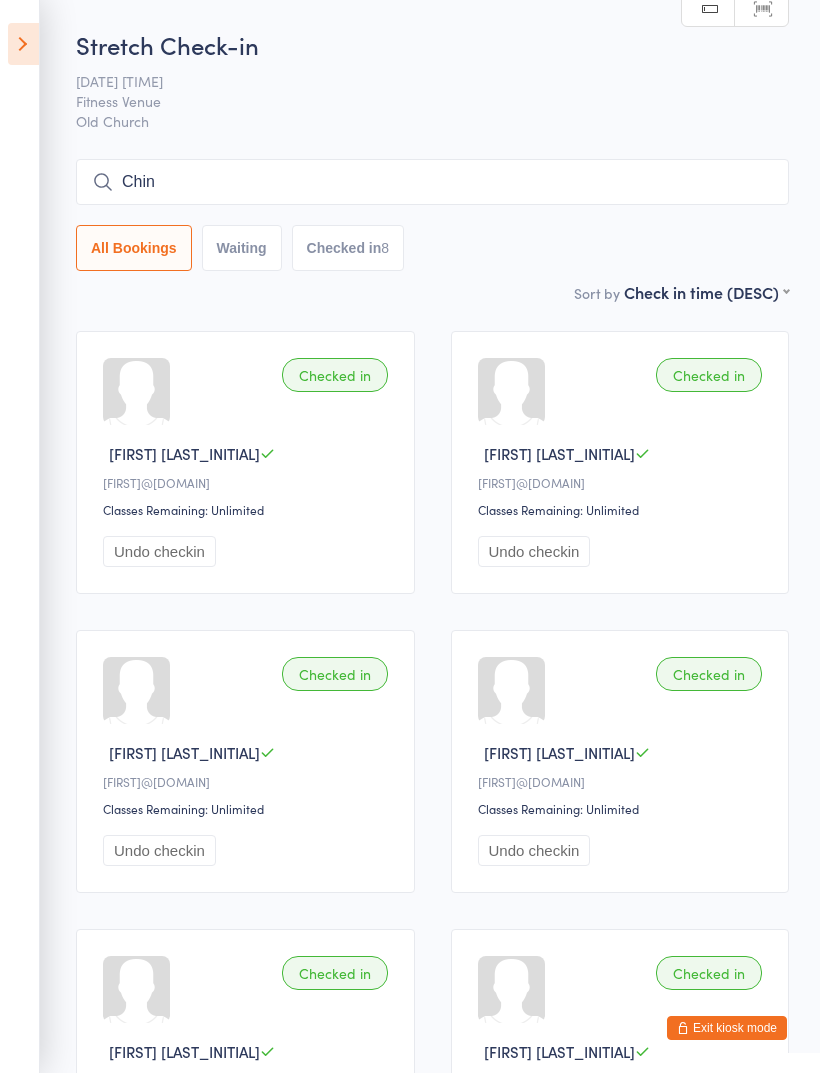 click on "Chin" at bounding box center [432, 182] 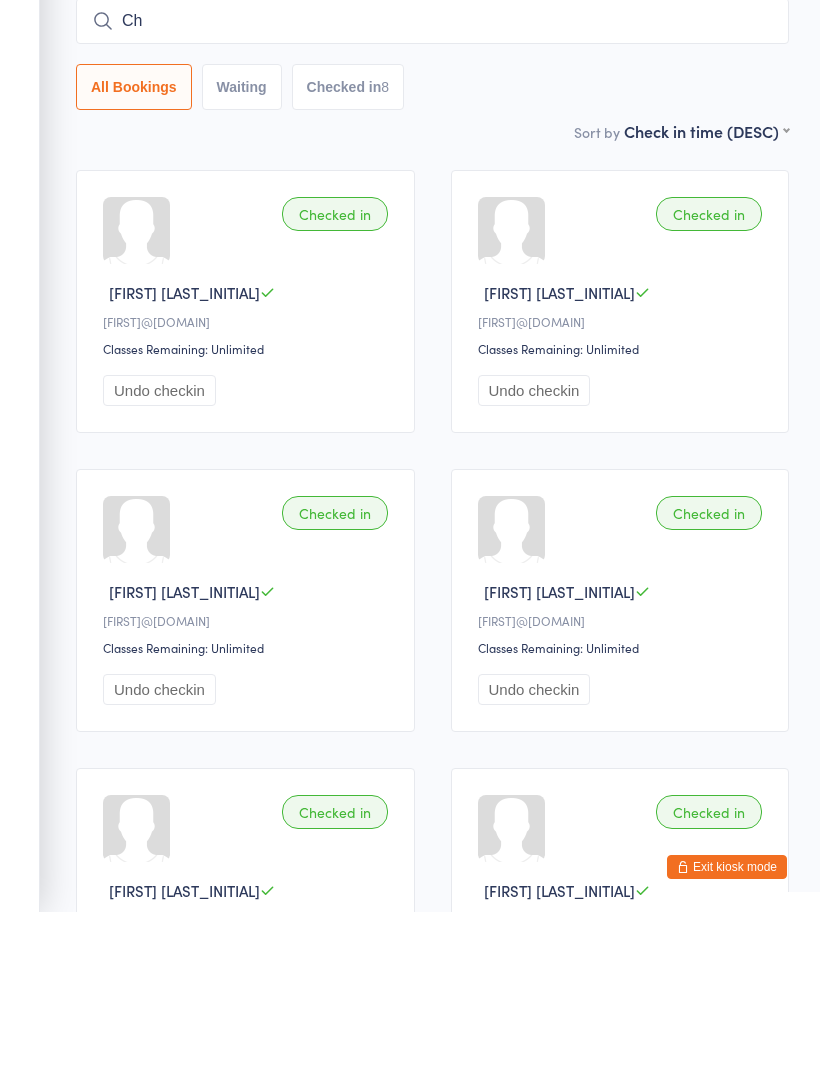 type on "C" 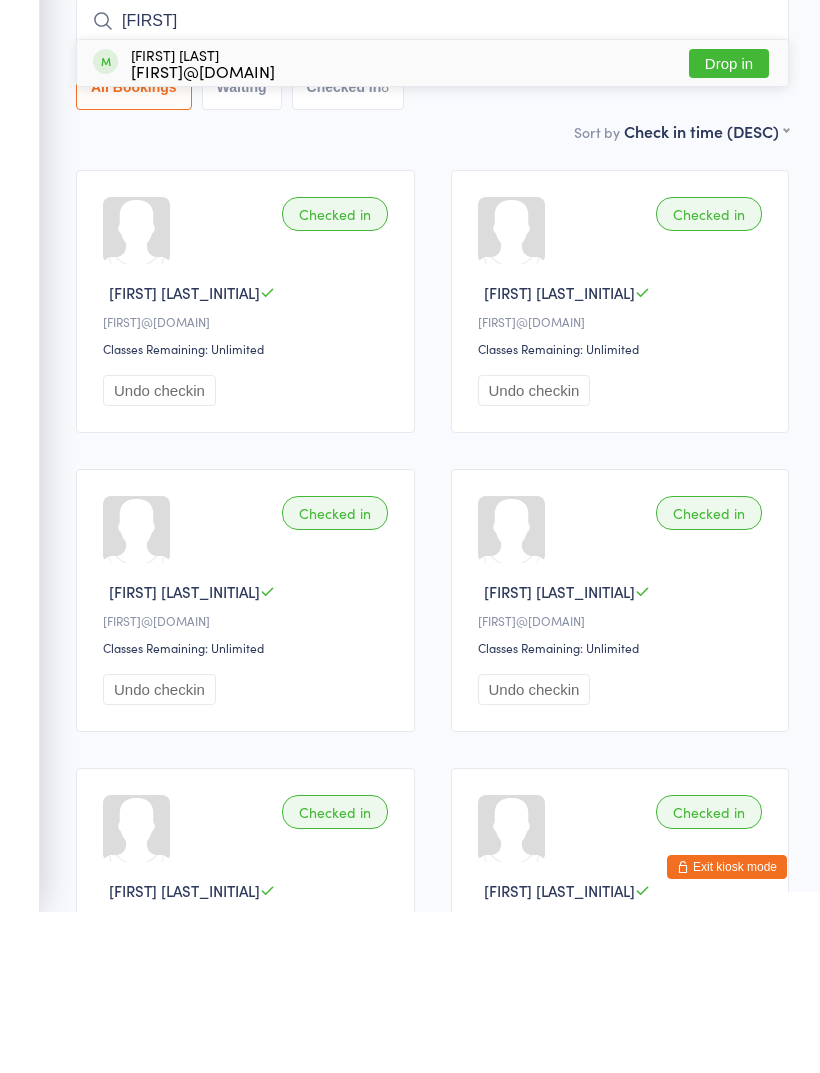 type on "[FIRST]" 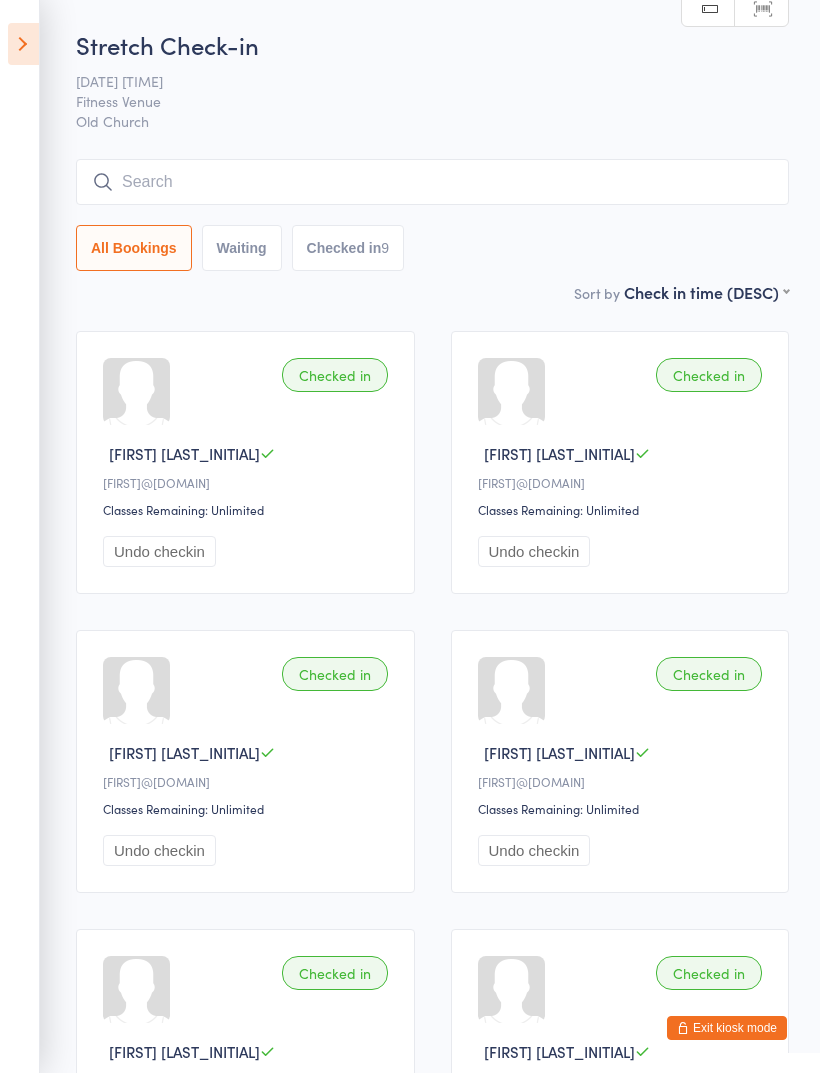click at bounding box center (432, 182) 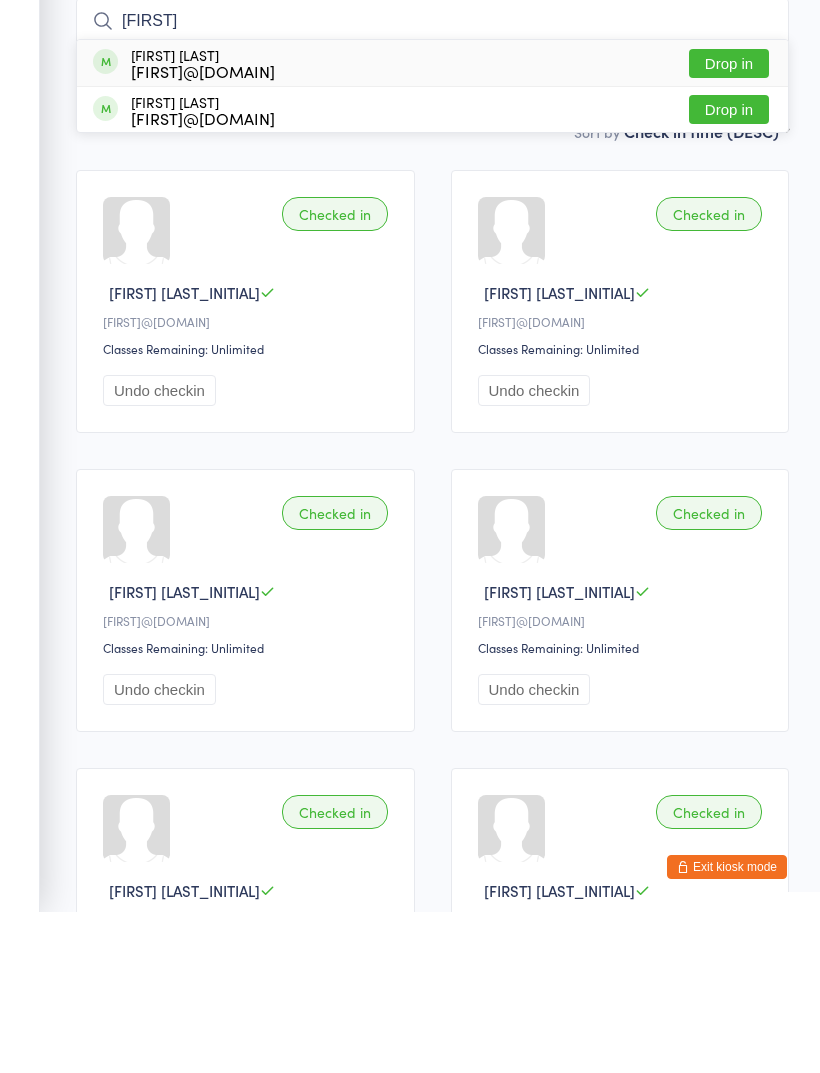 type on "[FIRST]" 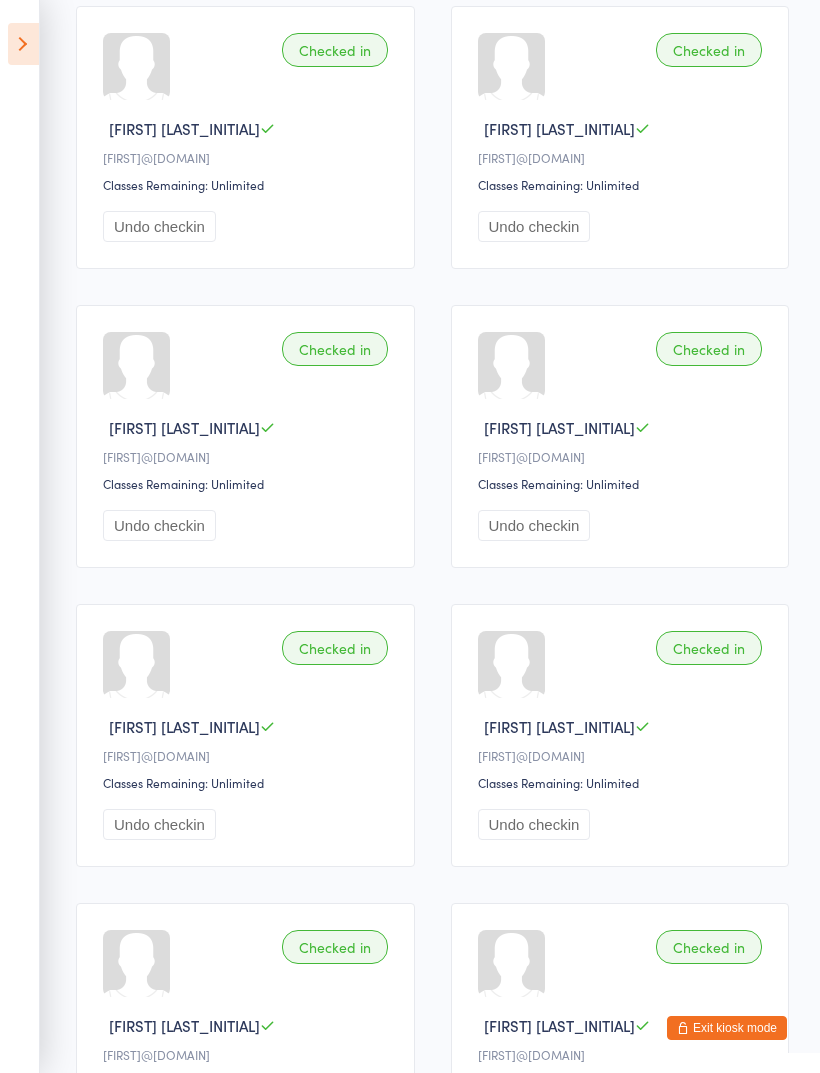 scroll, scrollTop: 0, scrollLeft: 0, axis: both 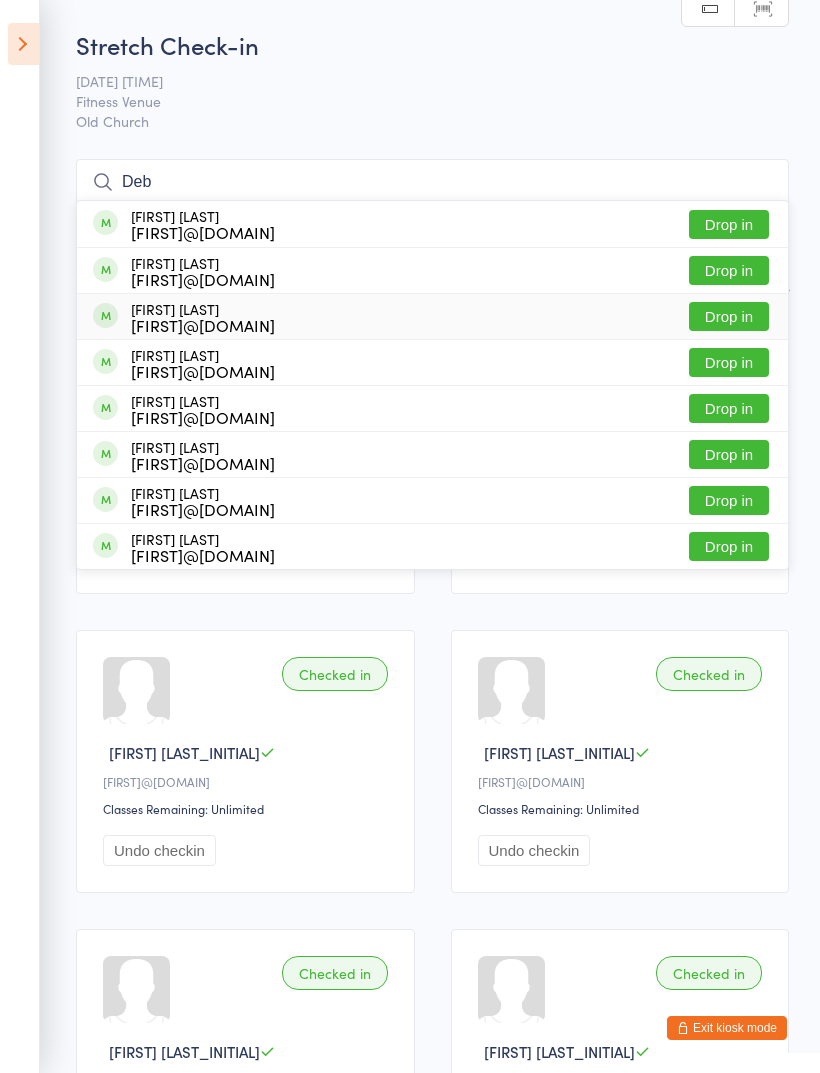 type on "Deb" 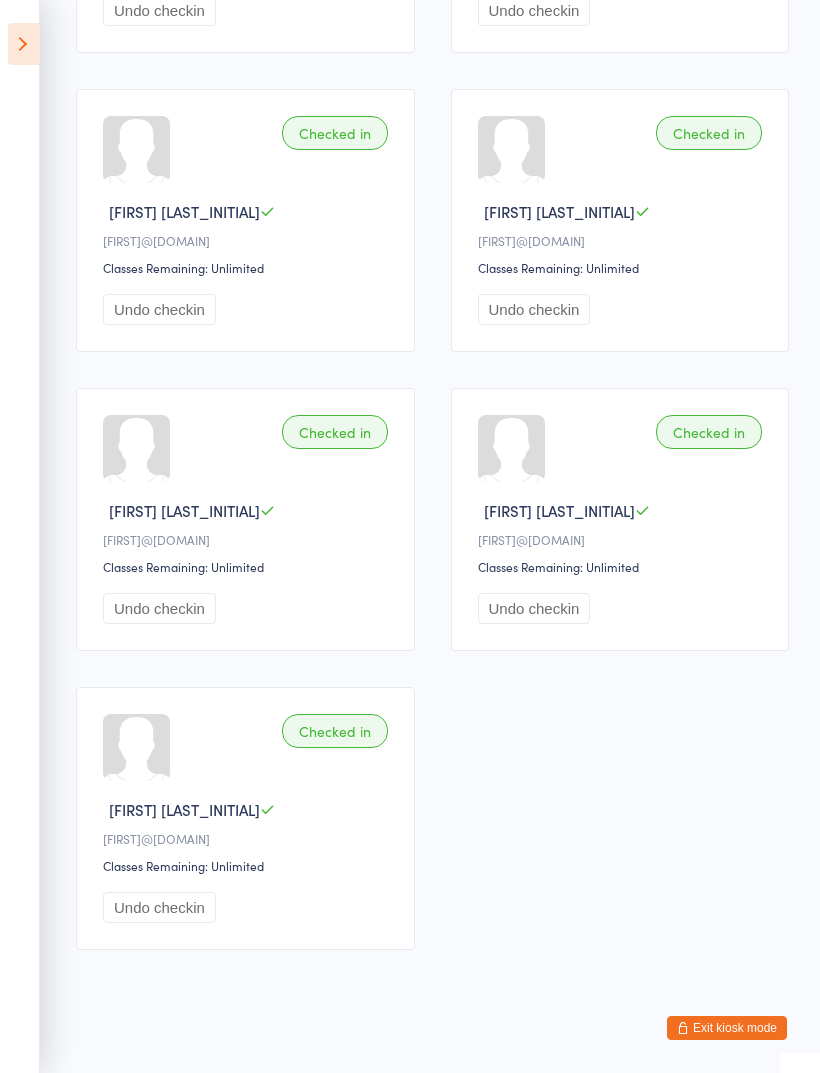 scroll, scrollTop: 1146, scrollLeft: 0, axis: vertical 